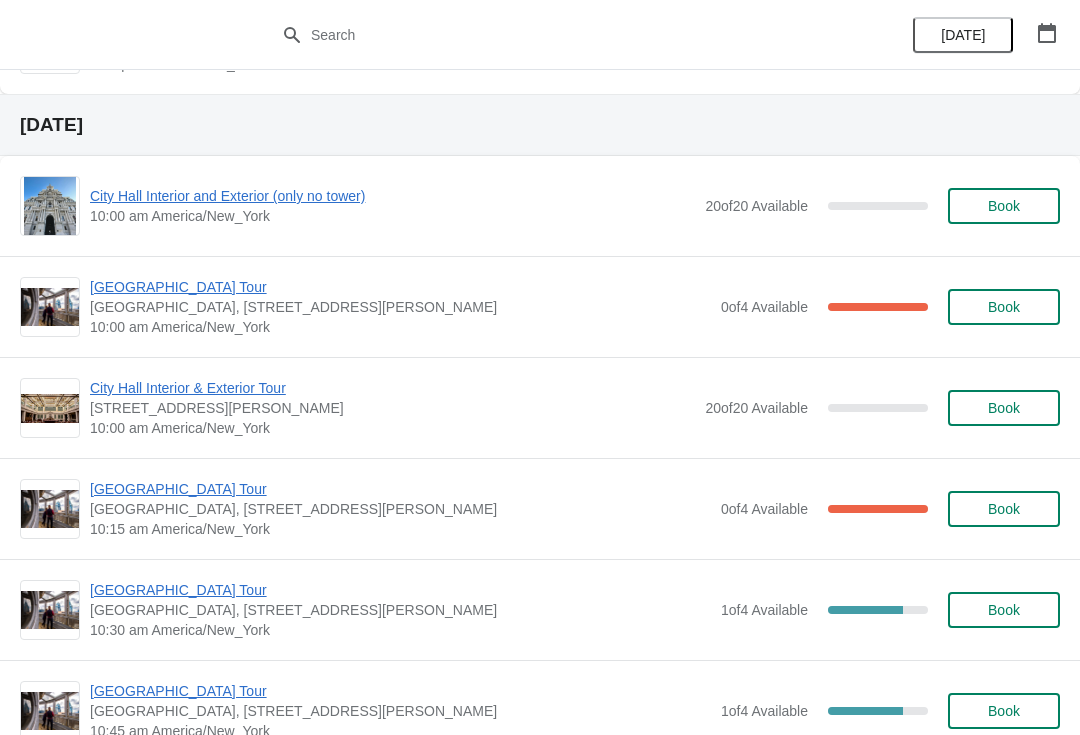 scroll, scrollTop: 2015, scrollLeft: 0, axis: vertical 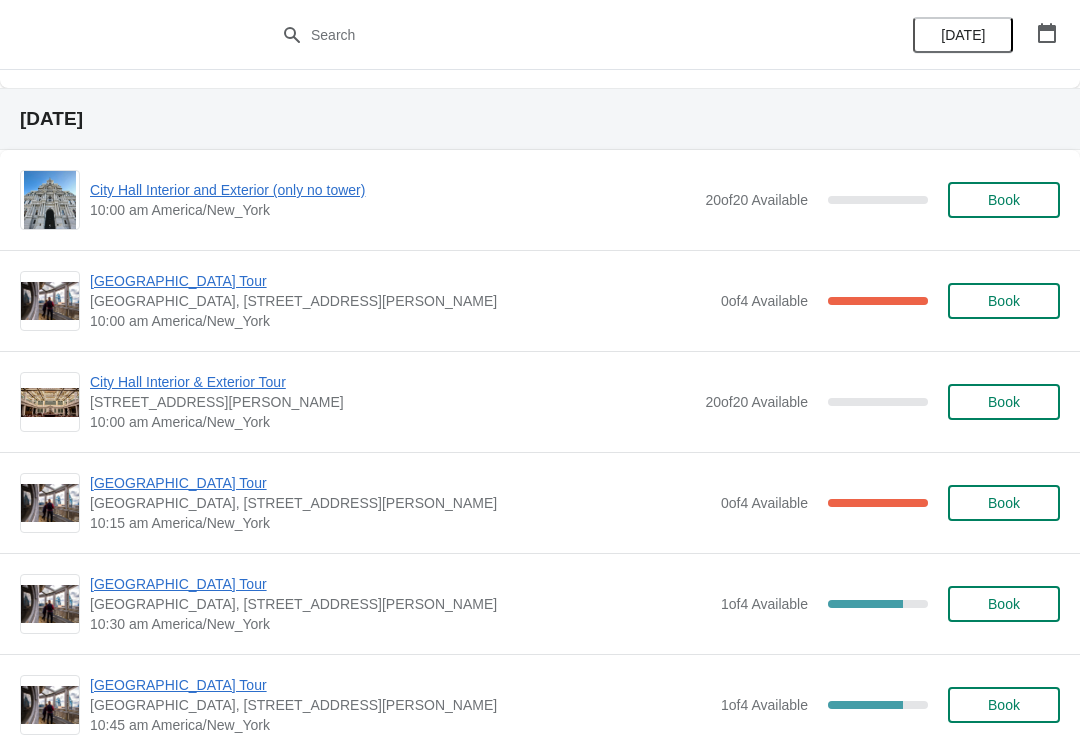 click on "[GEOGRAPHIC_DATA] Tour" at bounding box center [400, 281] 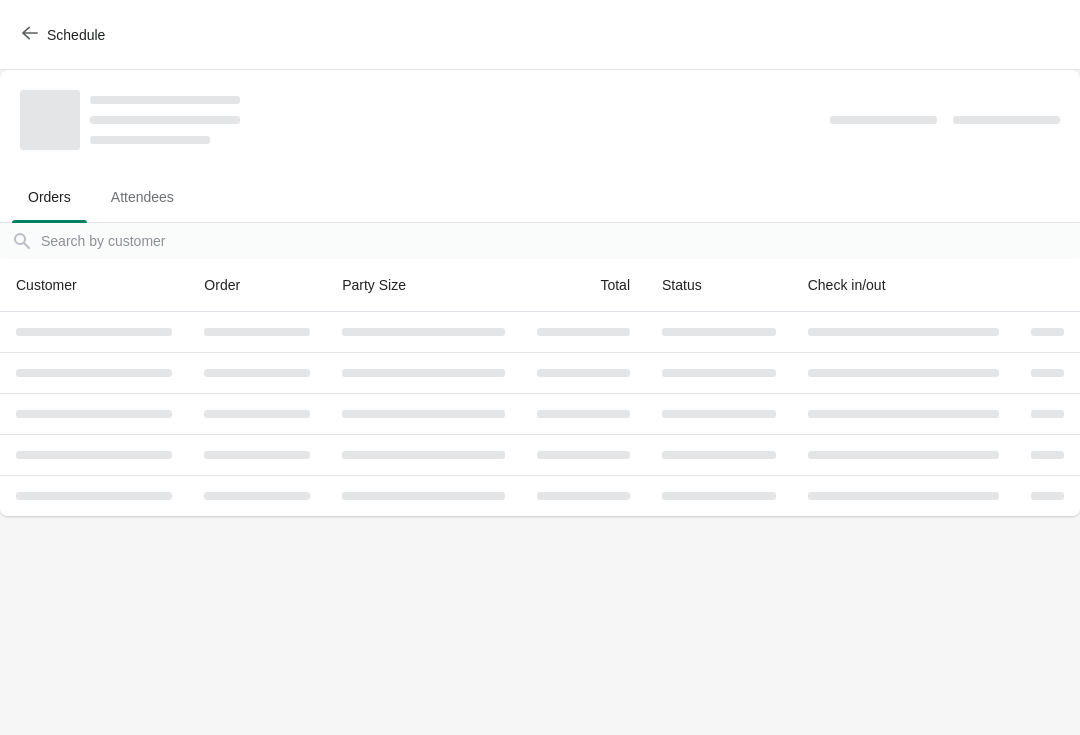 scroll, scrollTop: 0, scrollLeft: 0, axis: both 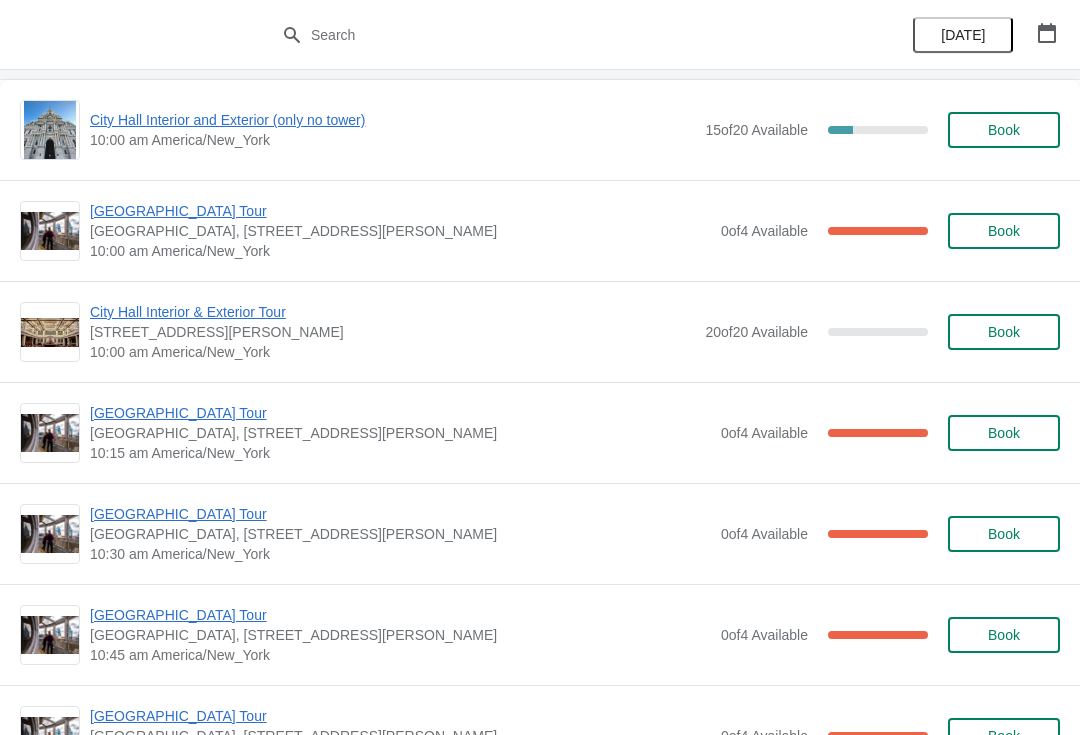 click on "[GEOGRAPHIC_DATA] Tour" at bounding box center (400, 211) 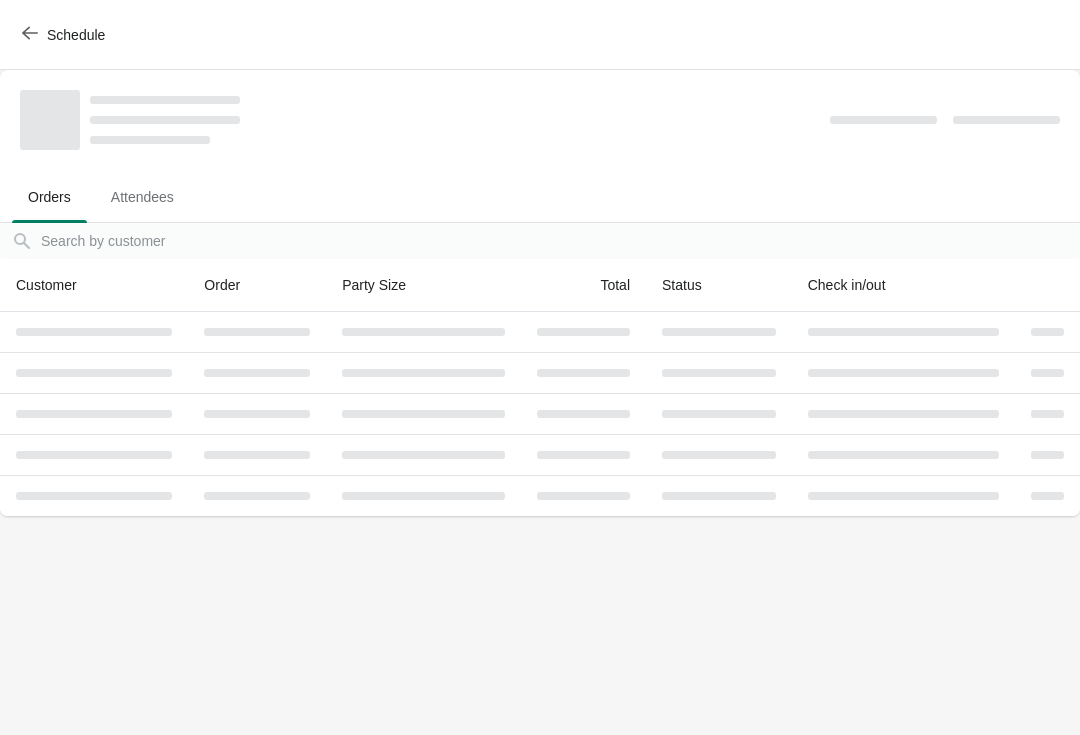 scroll, scrollTop: 0, scrollLeft: 0, axis: both 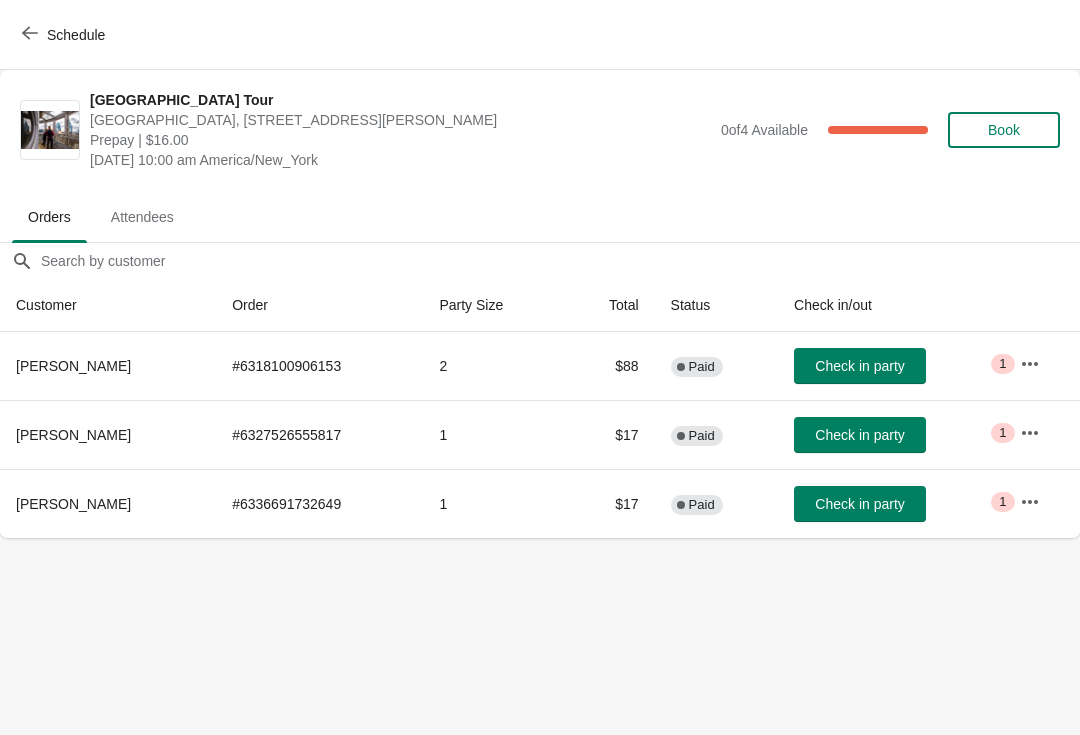 click on "Check in party" at bounding box center [859, 366] 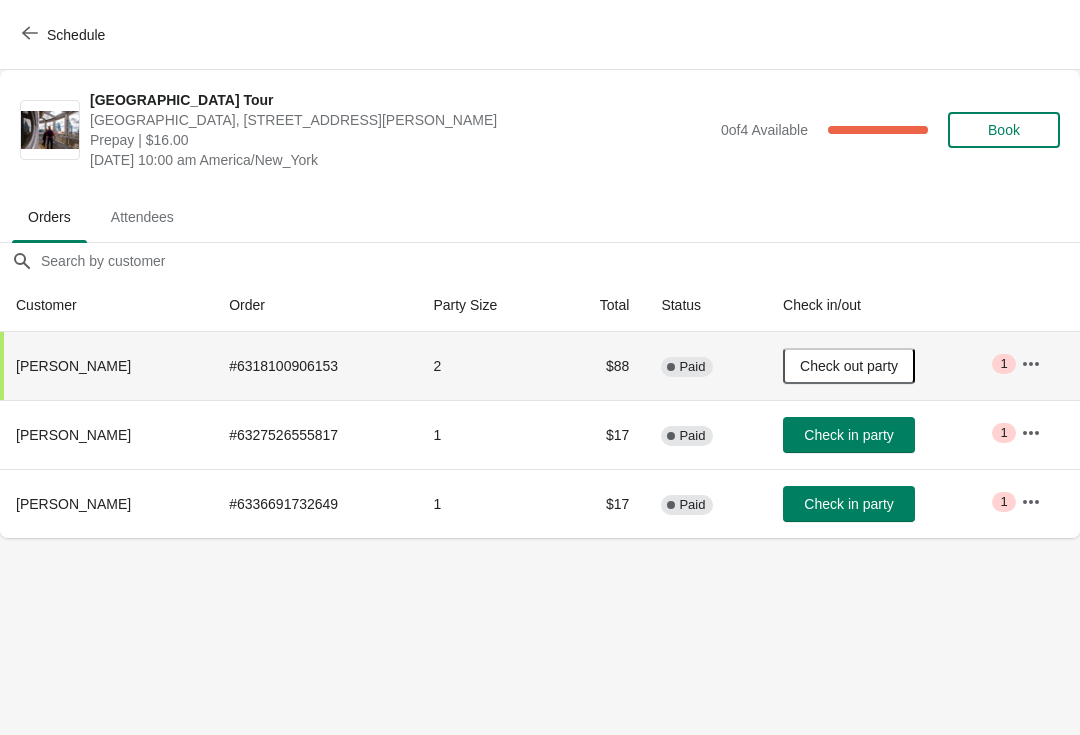click on "Schedule" at bounding box center [65, 35] 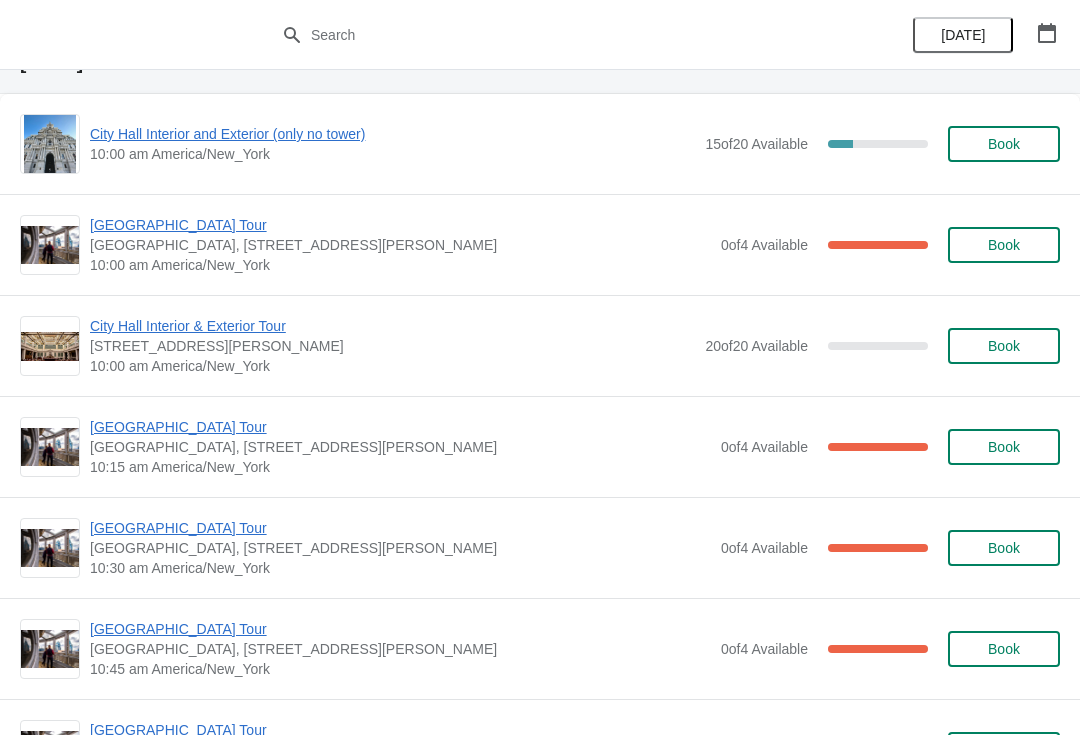 scroll, scrollTop: 106, scrollLeft: 0, axis: vertical 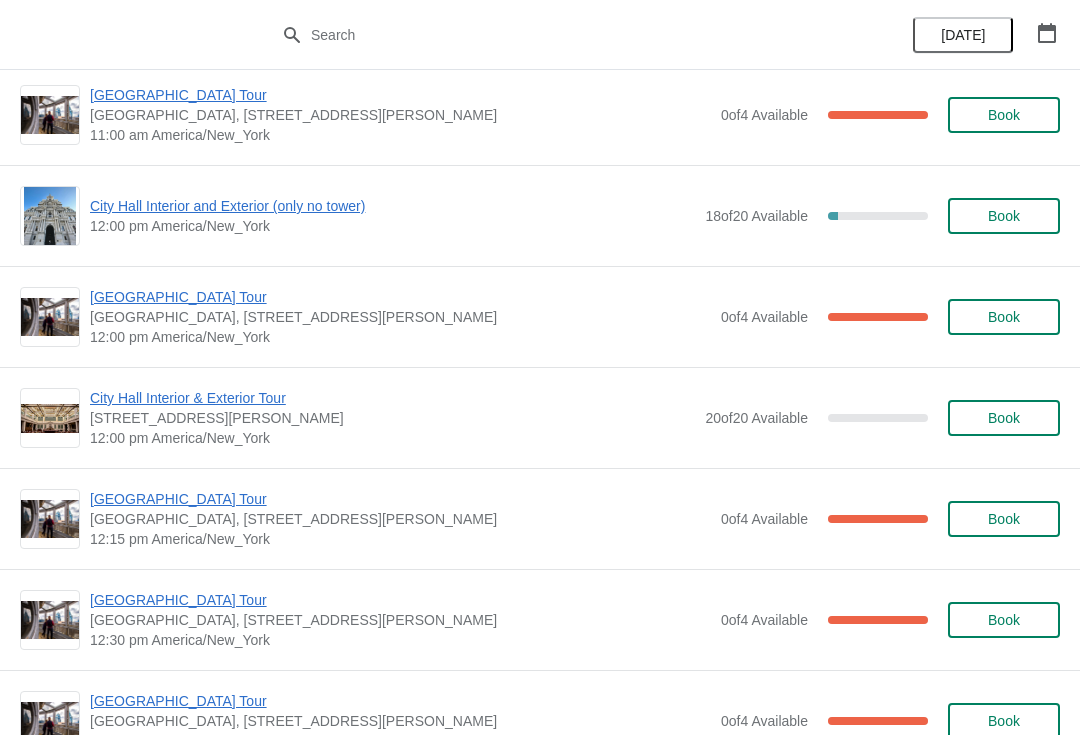 click on "City Hall Interior and Exterior (only no tower)" at bounding box center [392, 206] 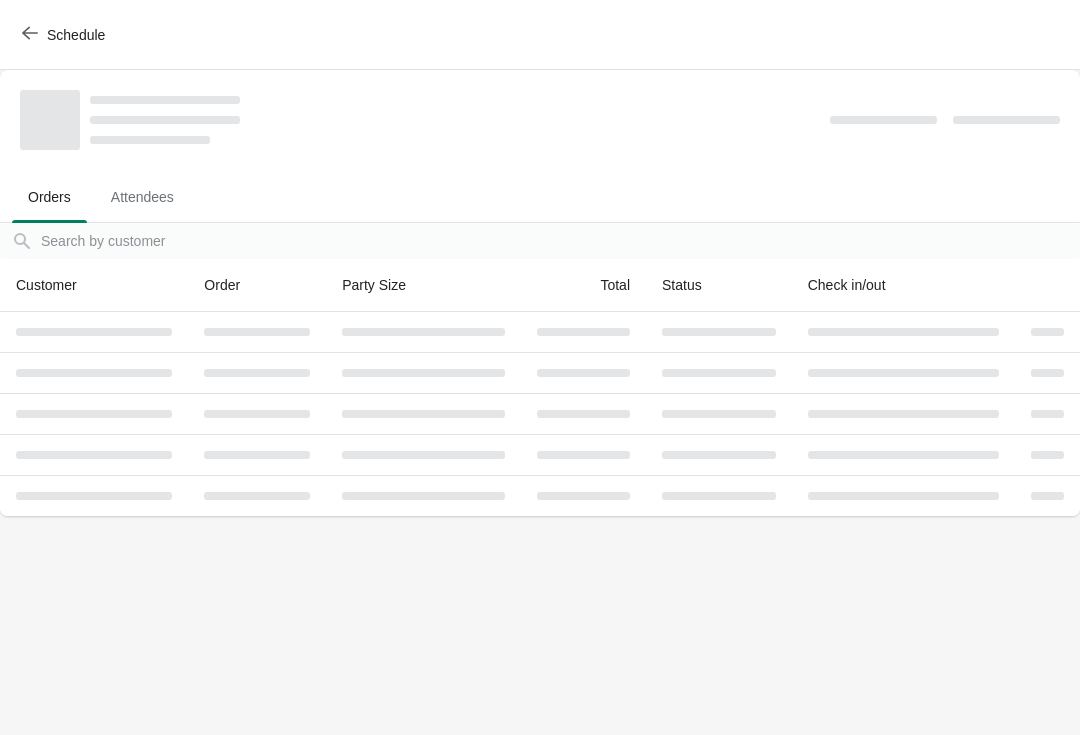 scroll, scrollTop: 0, scrollLeft: 0, axis: both 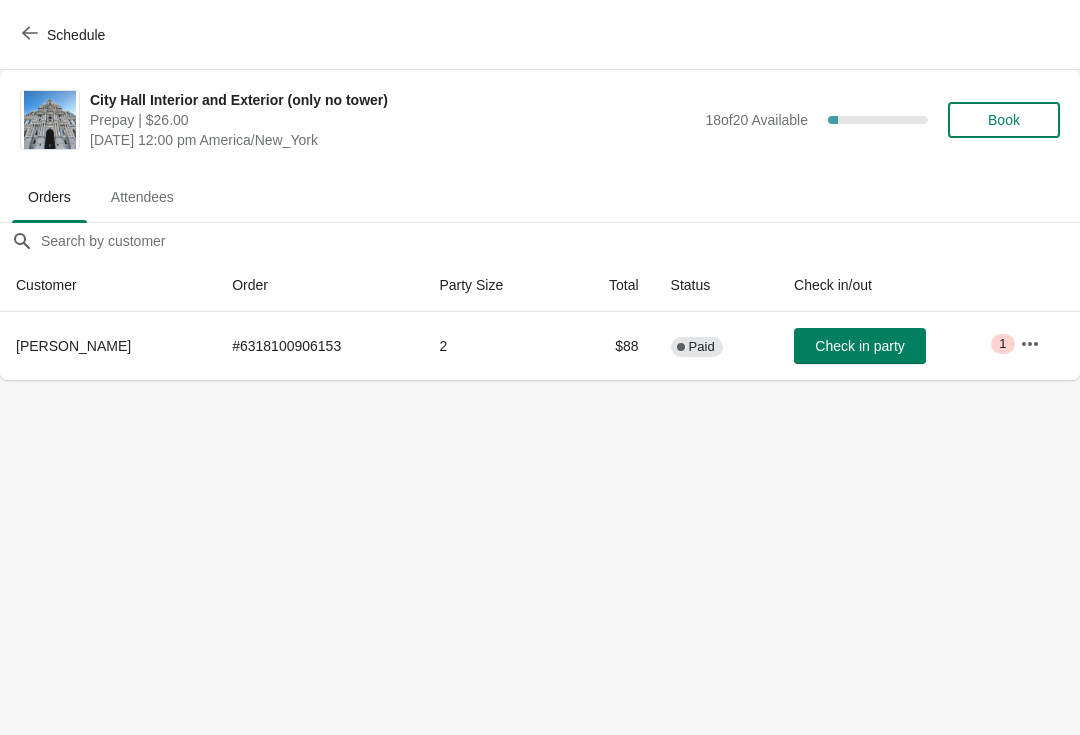 click on "Check in party" at bounding box center (859, 346) 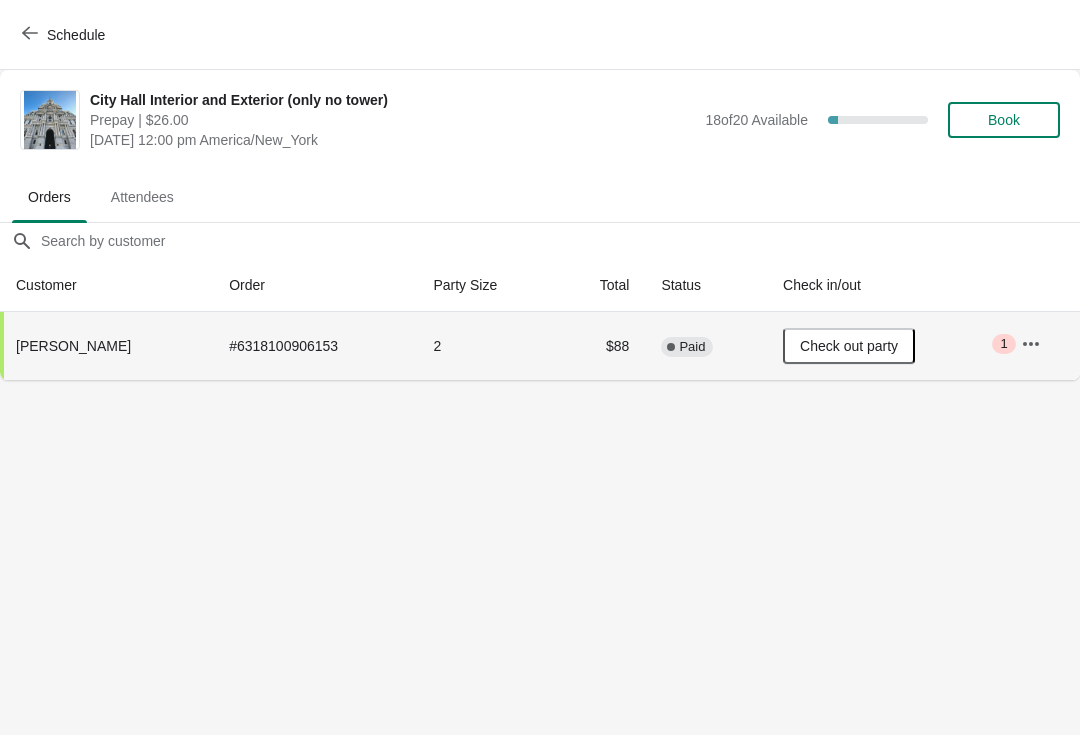click on "Schedule" at bounding box center (65, 35) 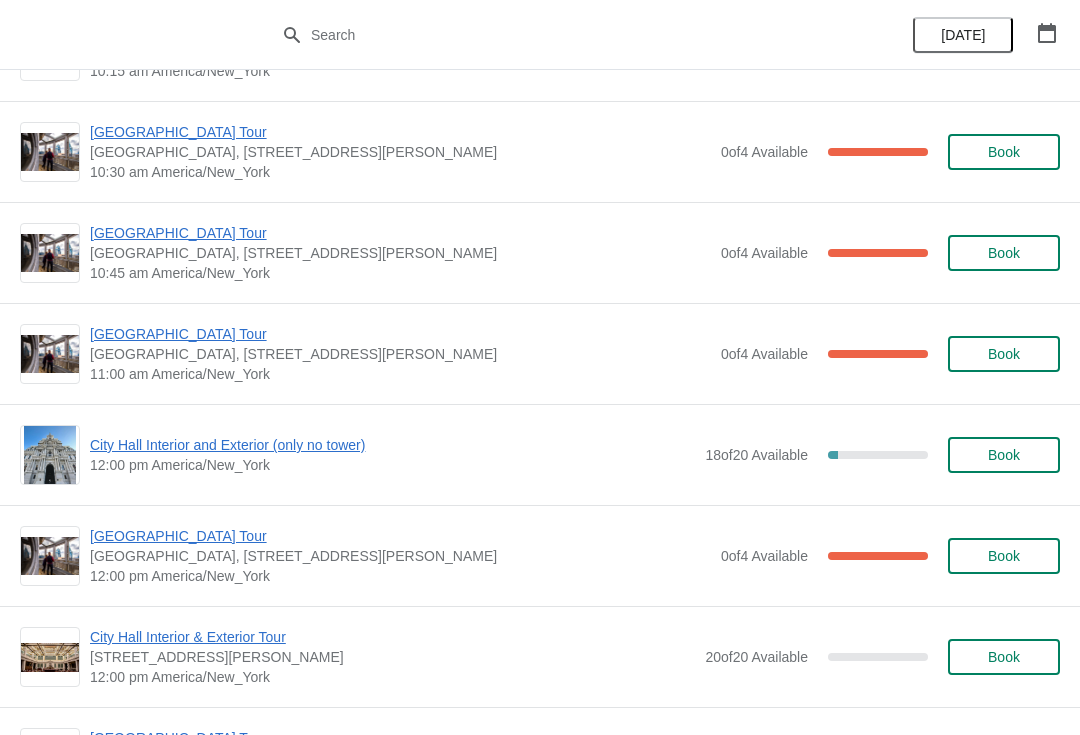 scroll, scrollTop: 495, scrollLeft: 0, axis: vertical 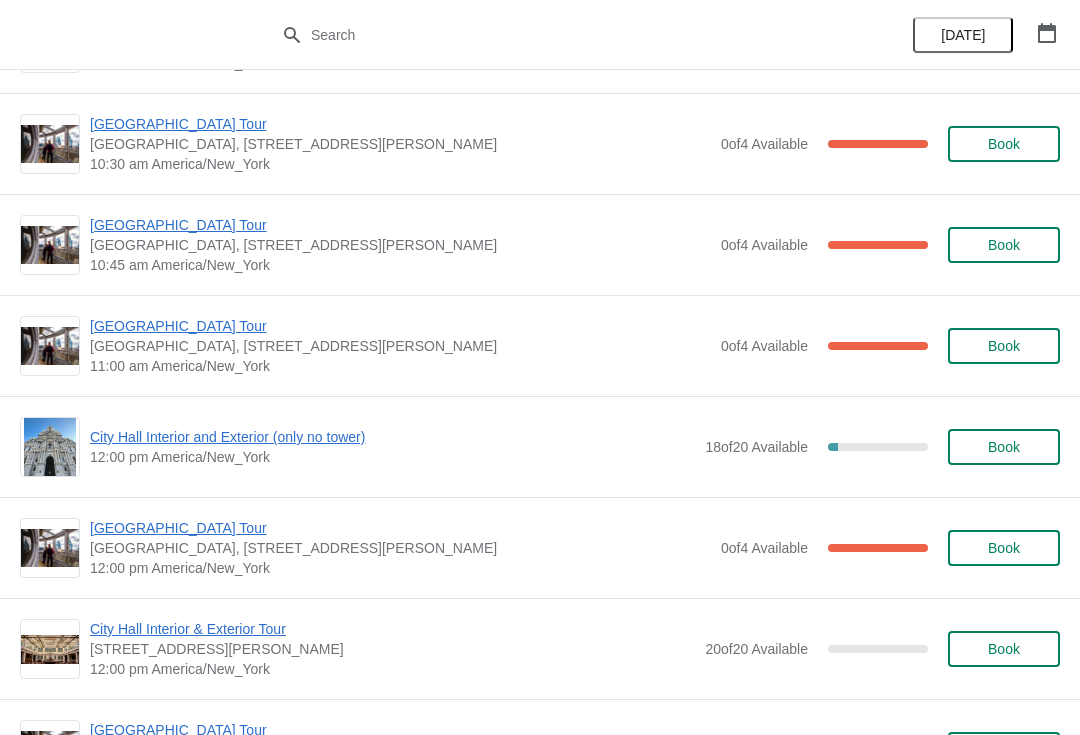 click on "[GEOGRAPHIC_DATA] Tour" at bounding box center (400, 326) 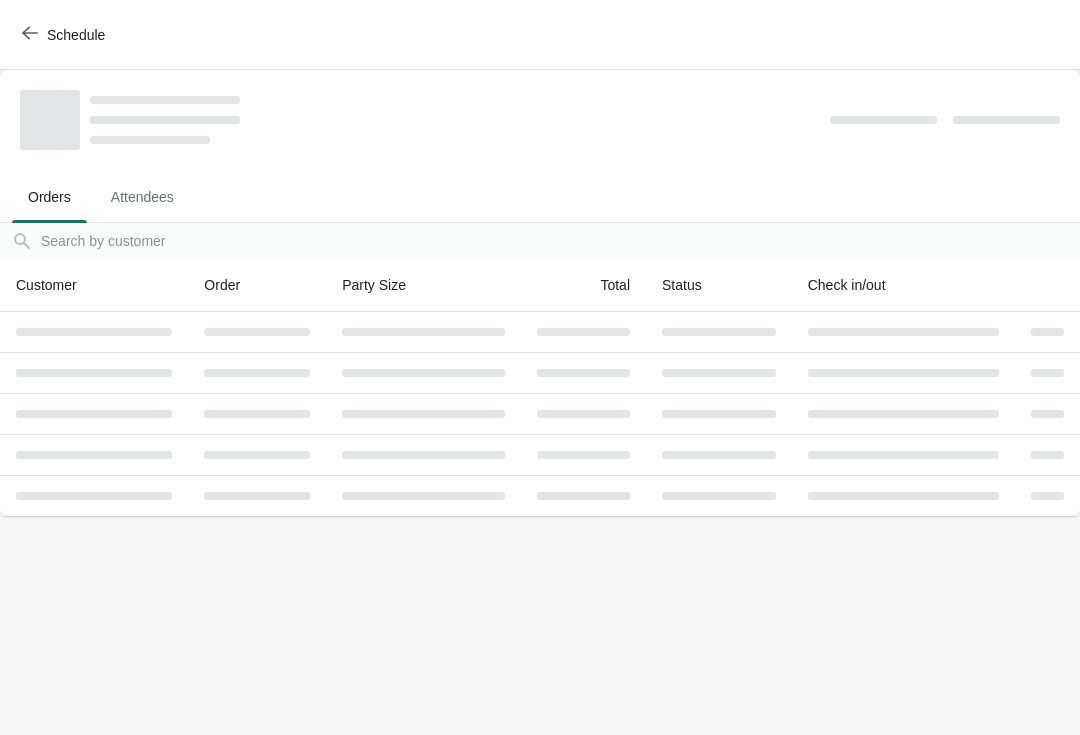 scroll, scrollTop: 0, scrollLeft: 0, axis: both 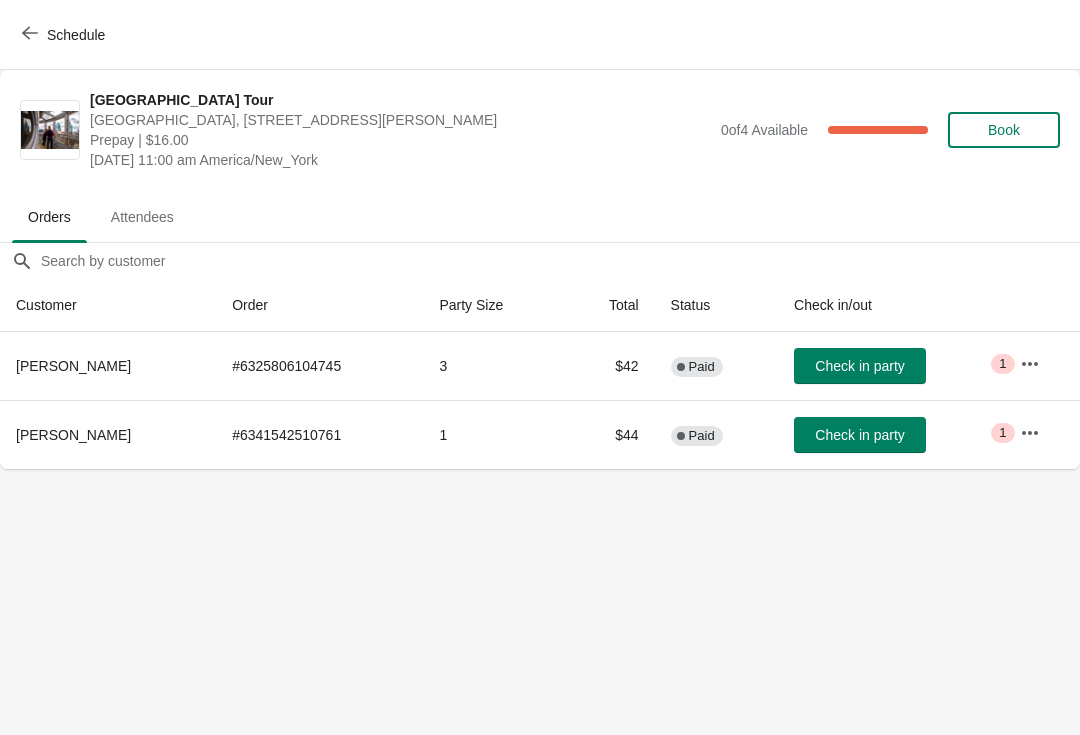 click on "Schedule" at bounding box center (65, 35) 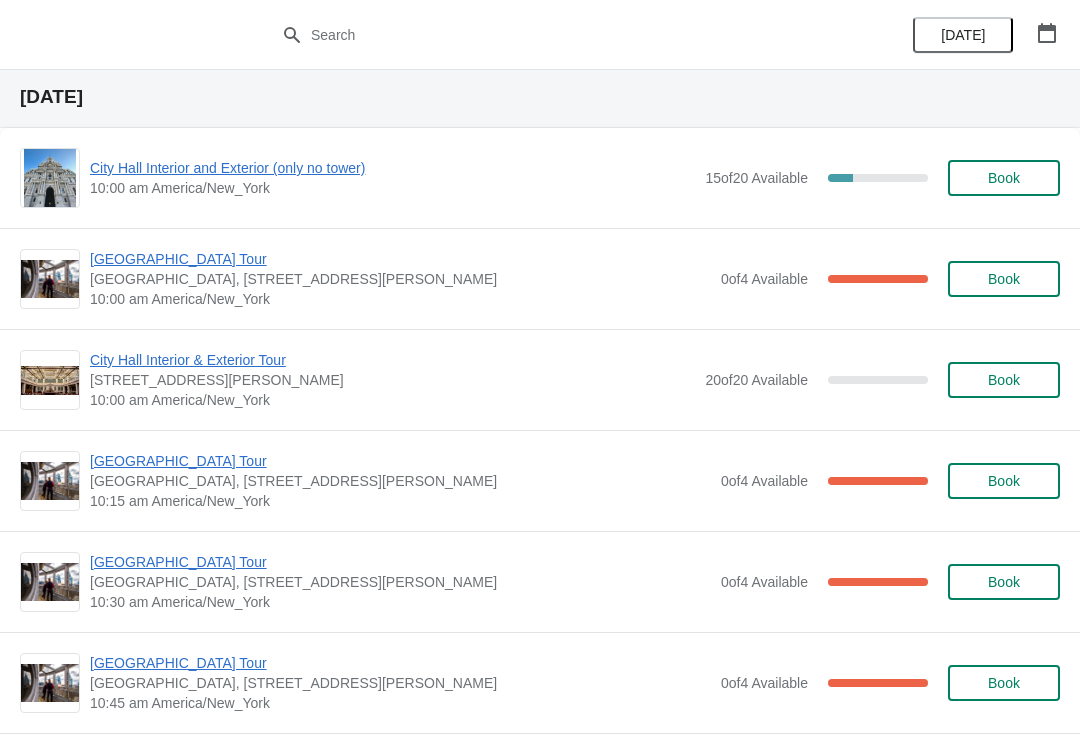 scroll, scrollTop: 59, scrollLeft: 0, axis: vertical 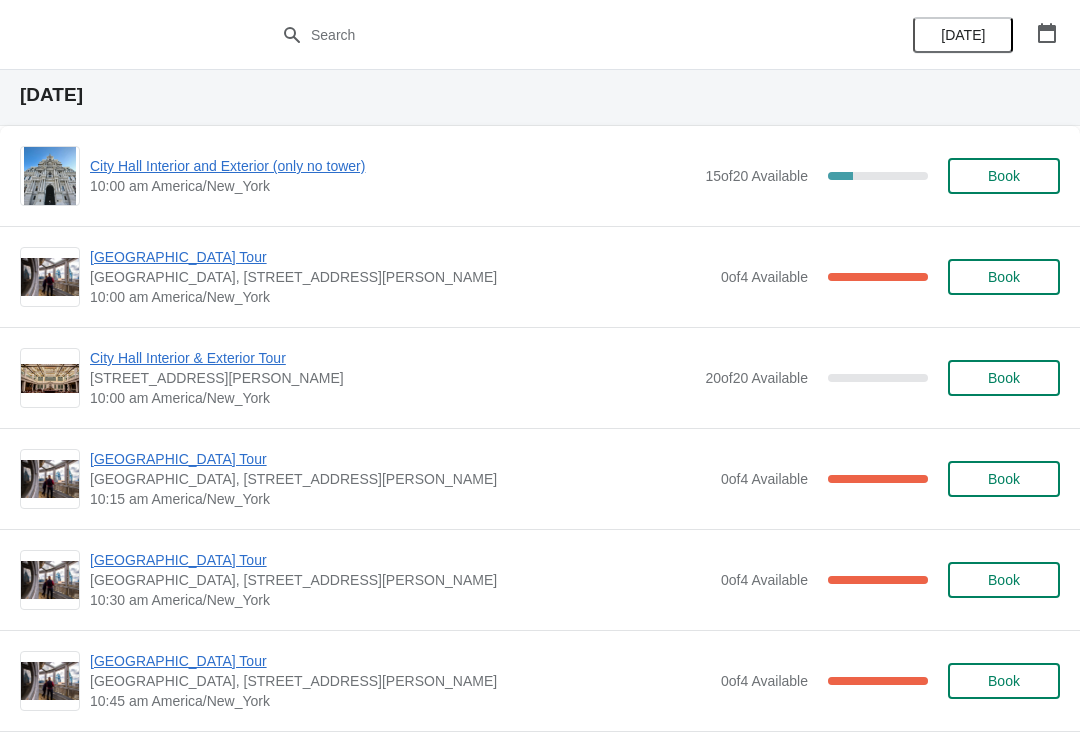 click on "City Hall Interior & Exterior Tour" at bounding box center [392, 358] 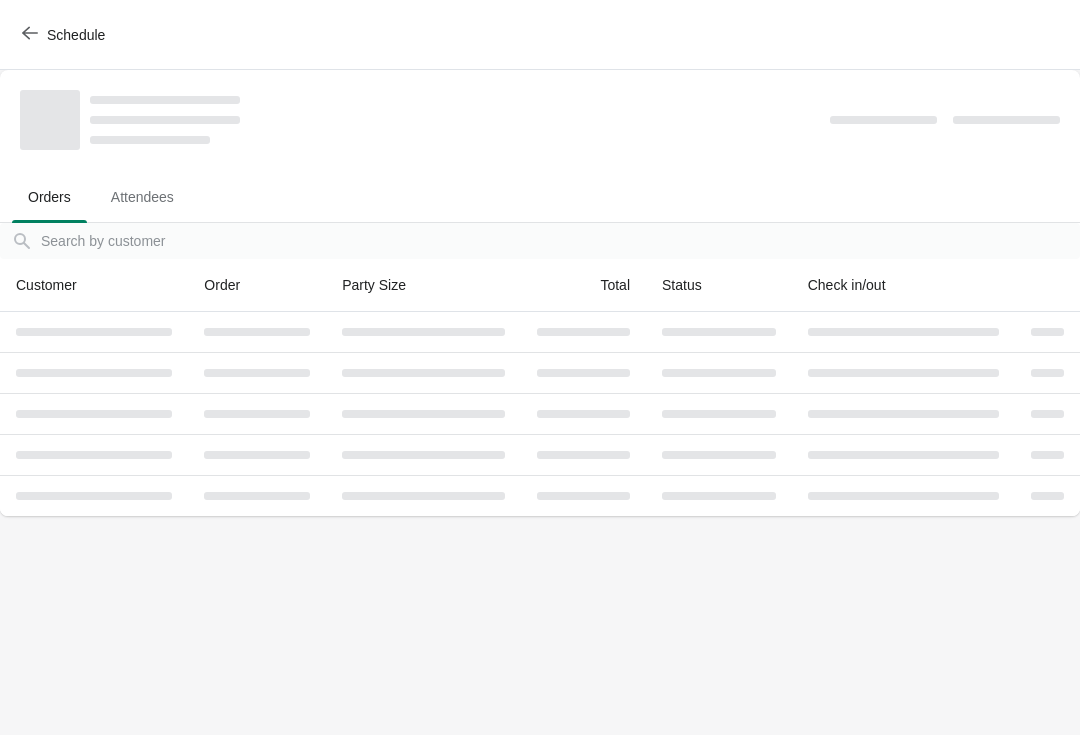 scroll, scrollTop: 0, scrollLeft: 0, axis: both 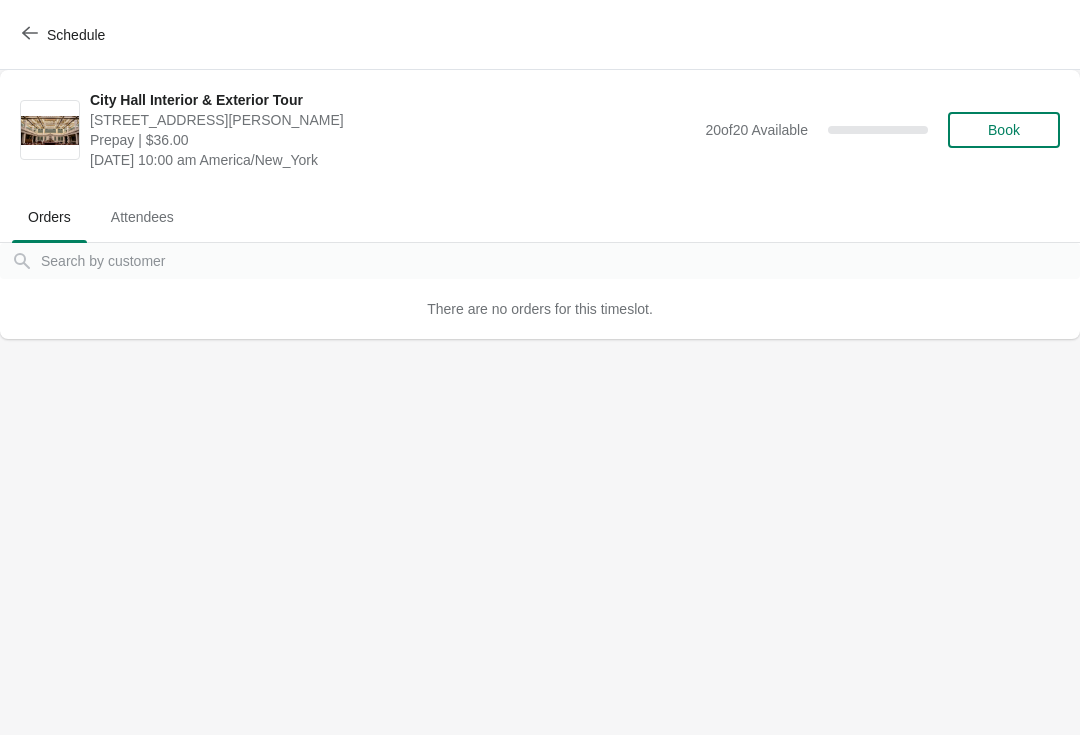 click on "Schedule" at bounding box center (65, 34) 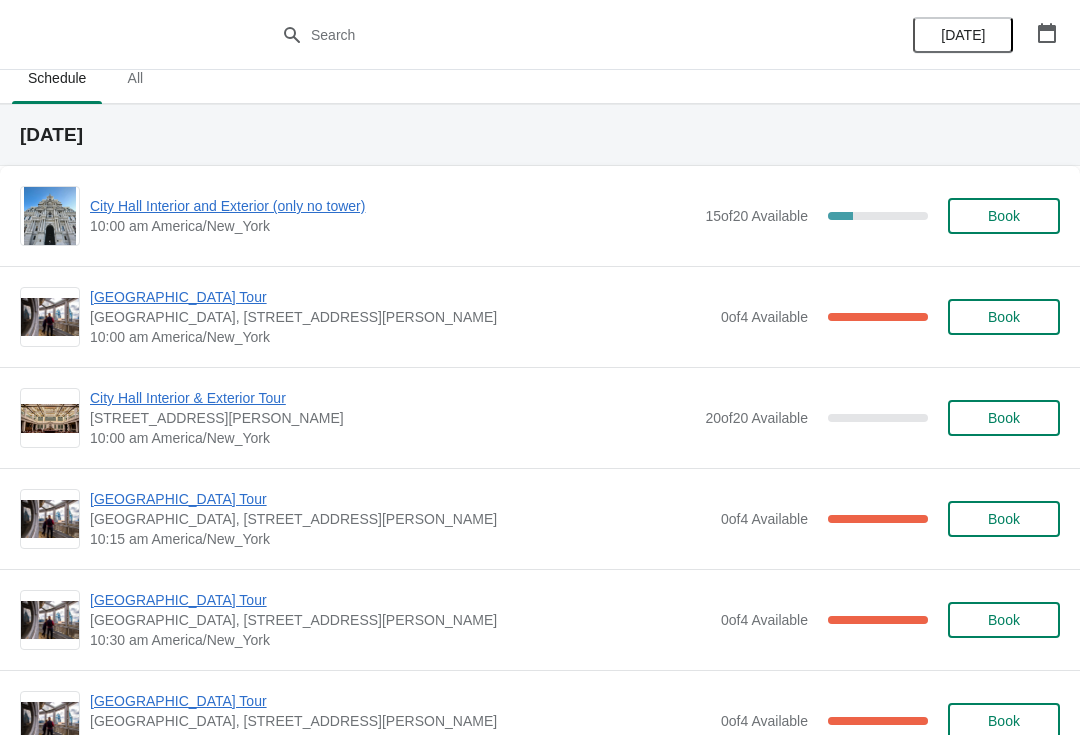 scroll, scrollTop: 16, scrollLeft: 0, axis: vertical 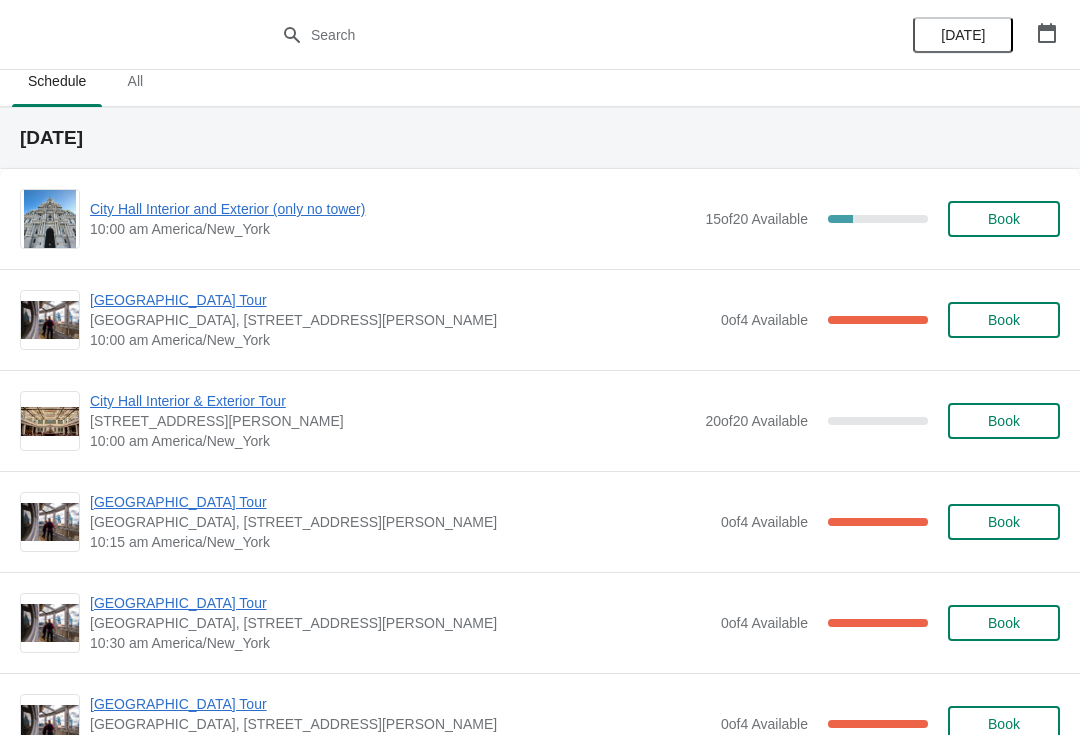 click on "City Hall Interior and Exterior (only no tower)" at bounding box center [392, 209] 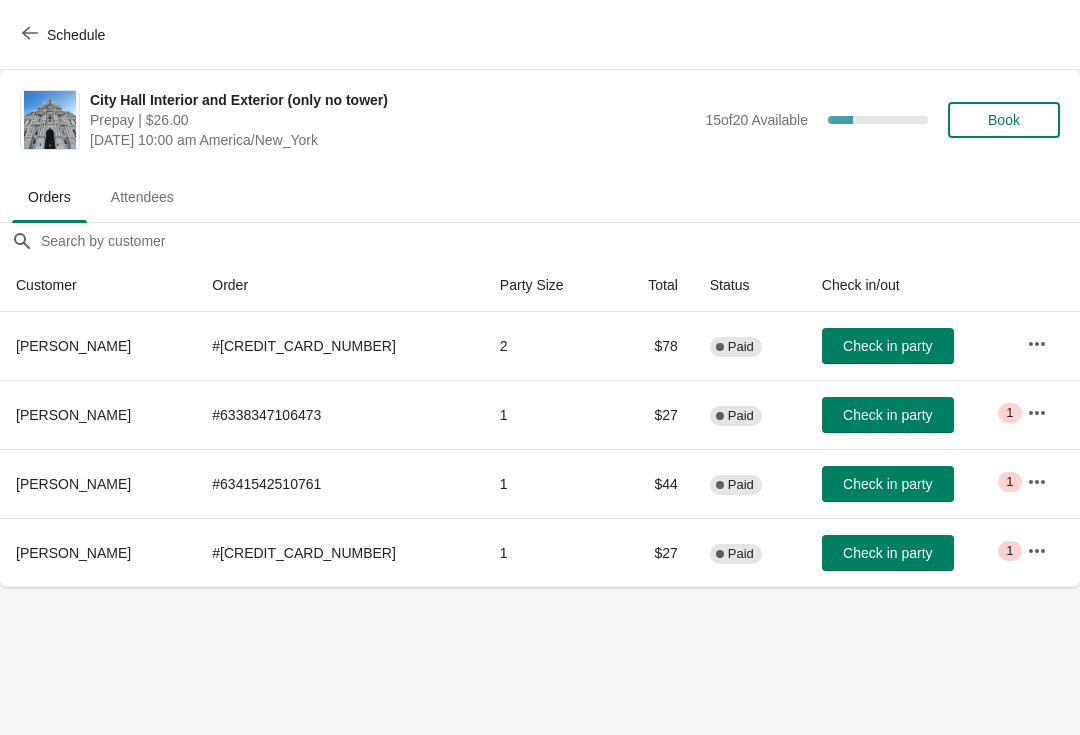 click on "Check in party" at bounding box center [887, 346] 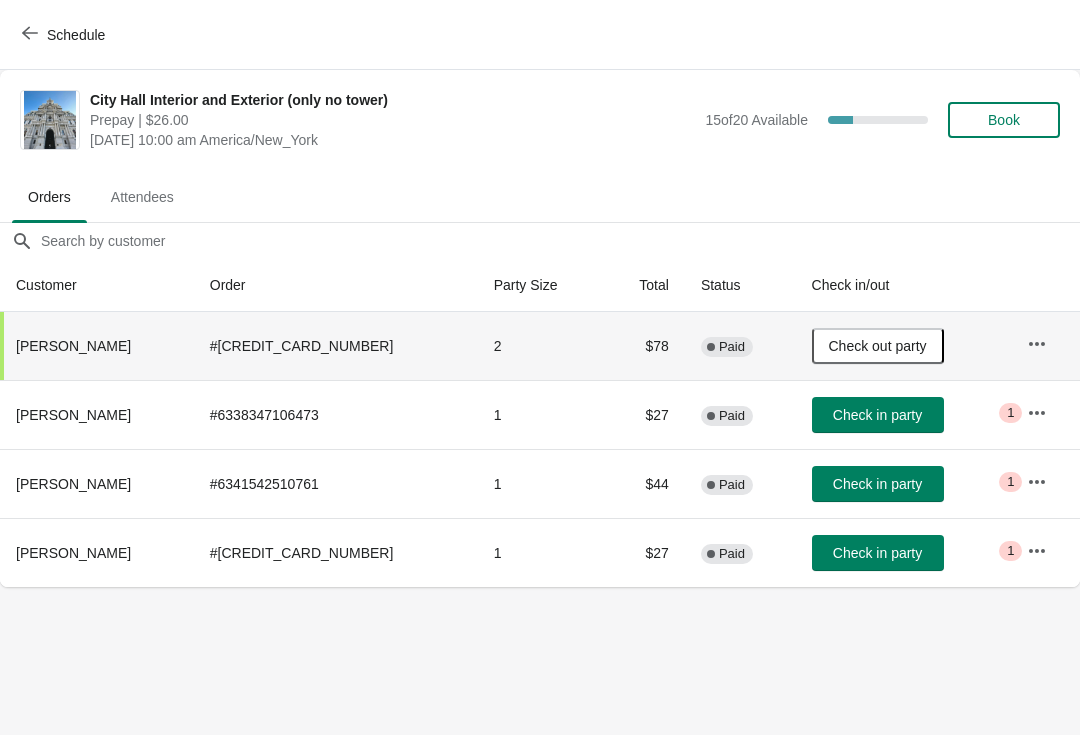 click on "Schedule" at bounding box center [65, 35] 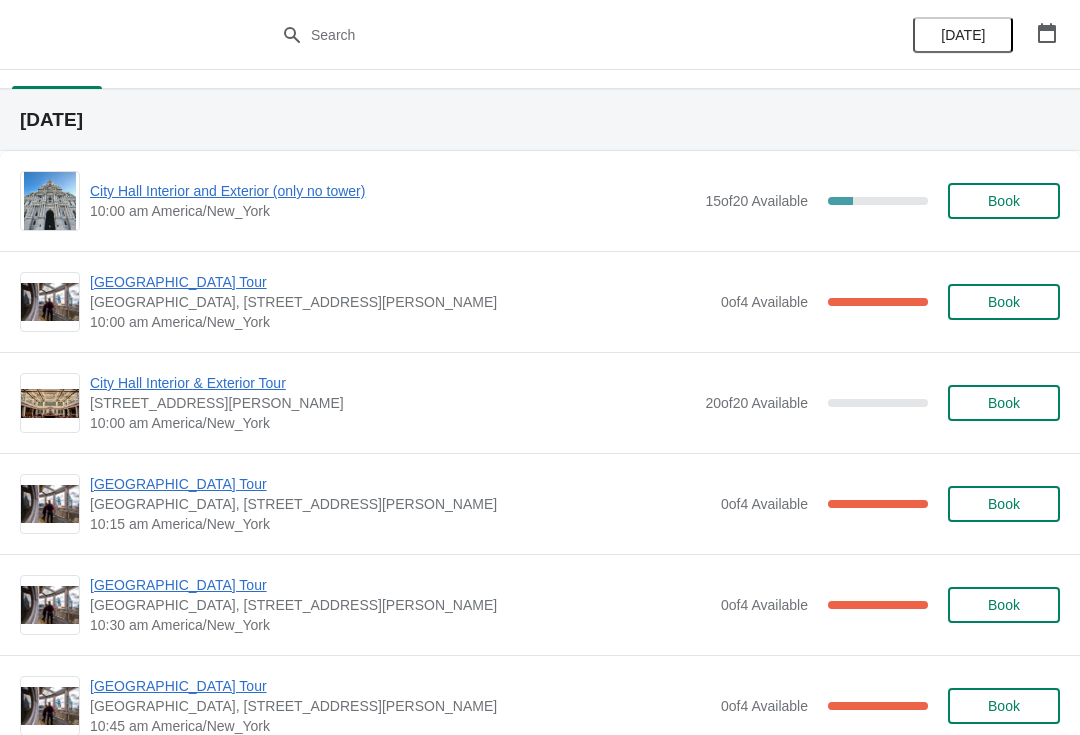 scroll, scrollTop: 29, scrollLeft: 0, axis: vertical 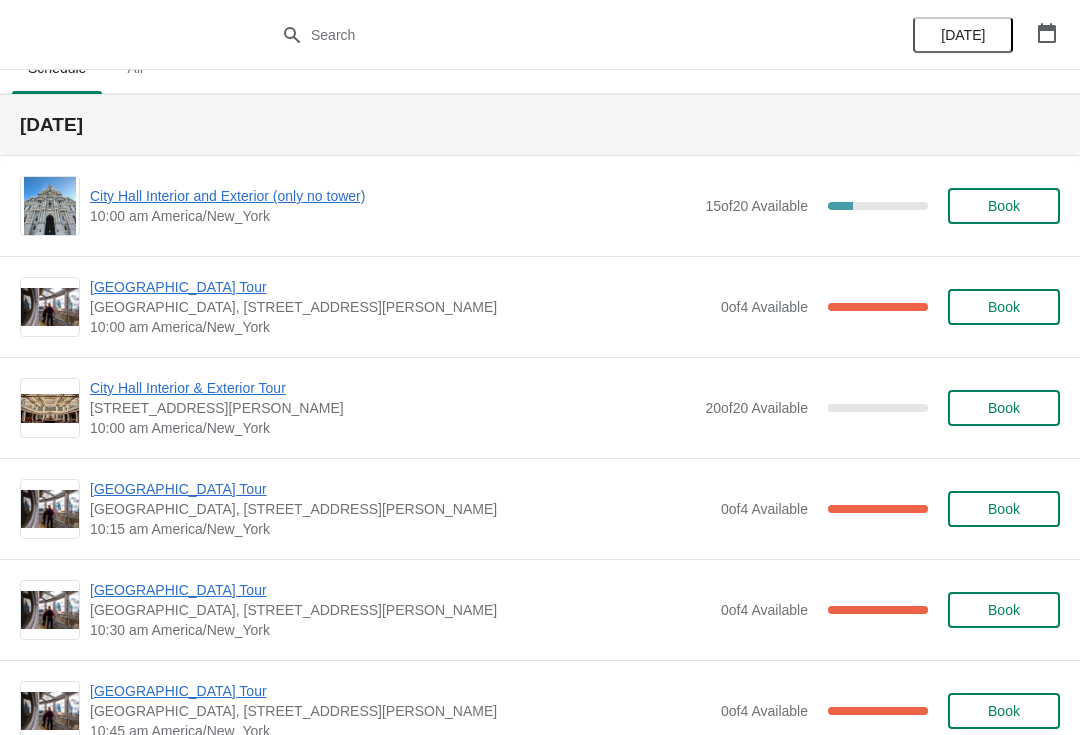 click on "City Hall Interior and Exterior (only no tower)" at bounding box center (392, 196) 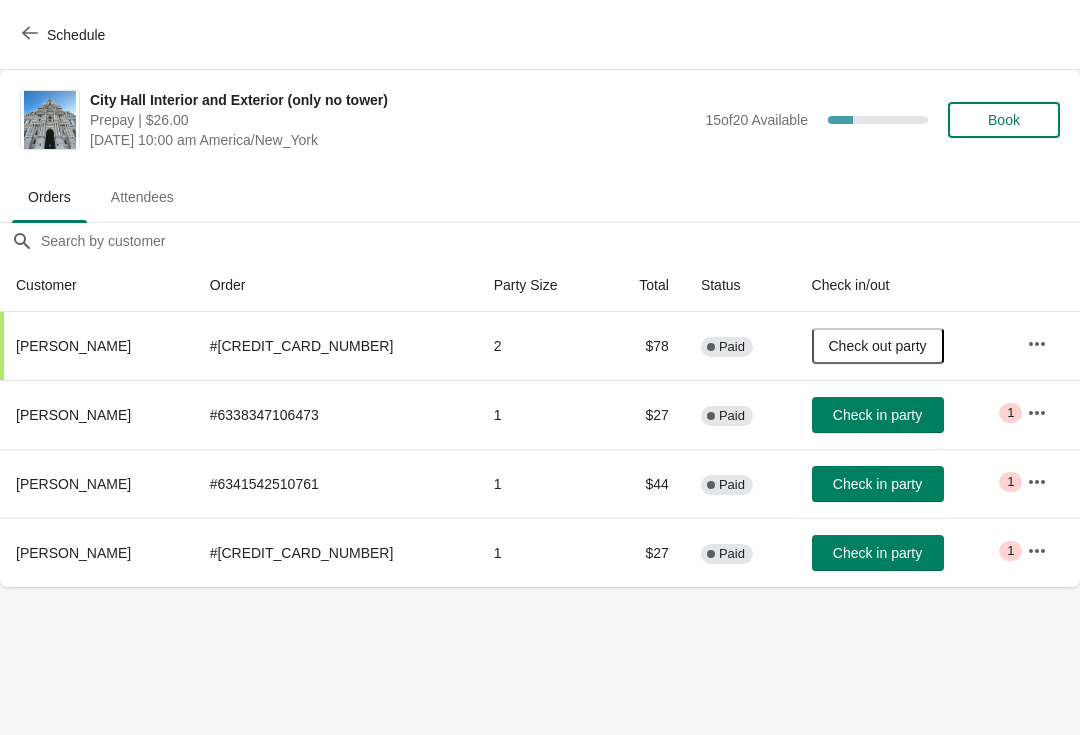 scroll, scrollTop: 0, scrollLeft: 0, axis: both 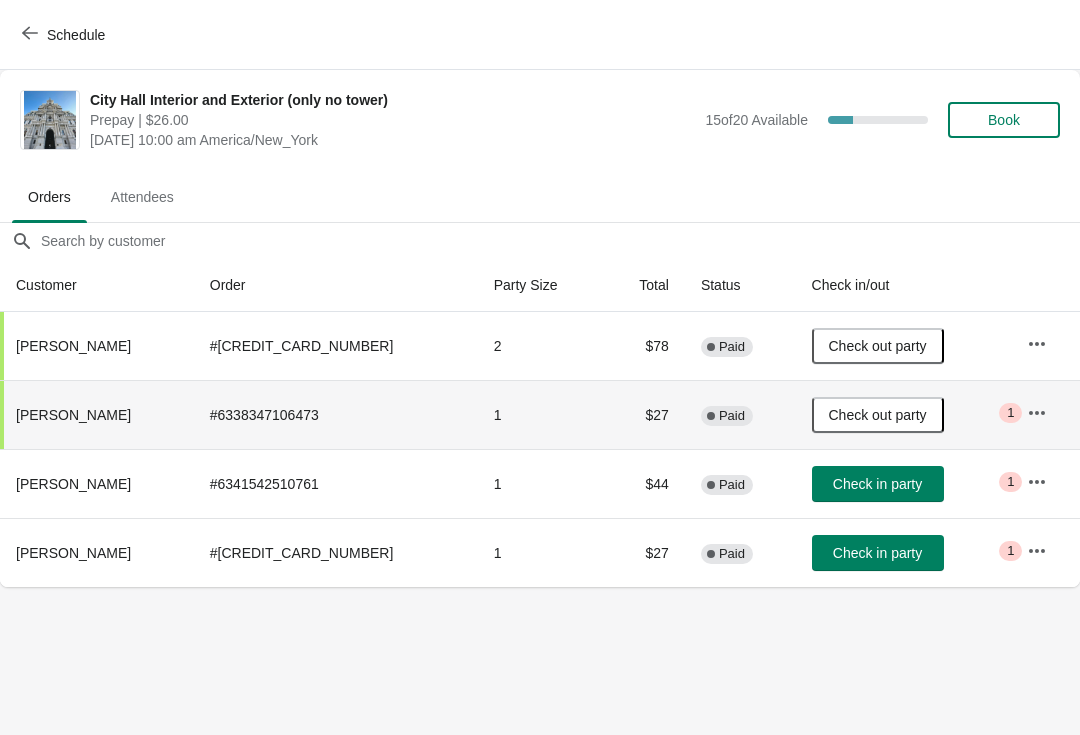 click on "Check in party" at bounding box center [877, 553] 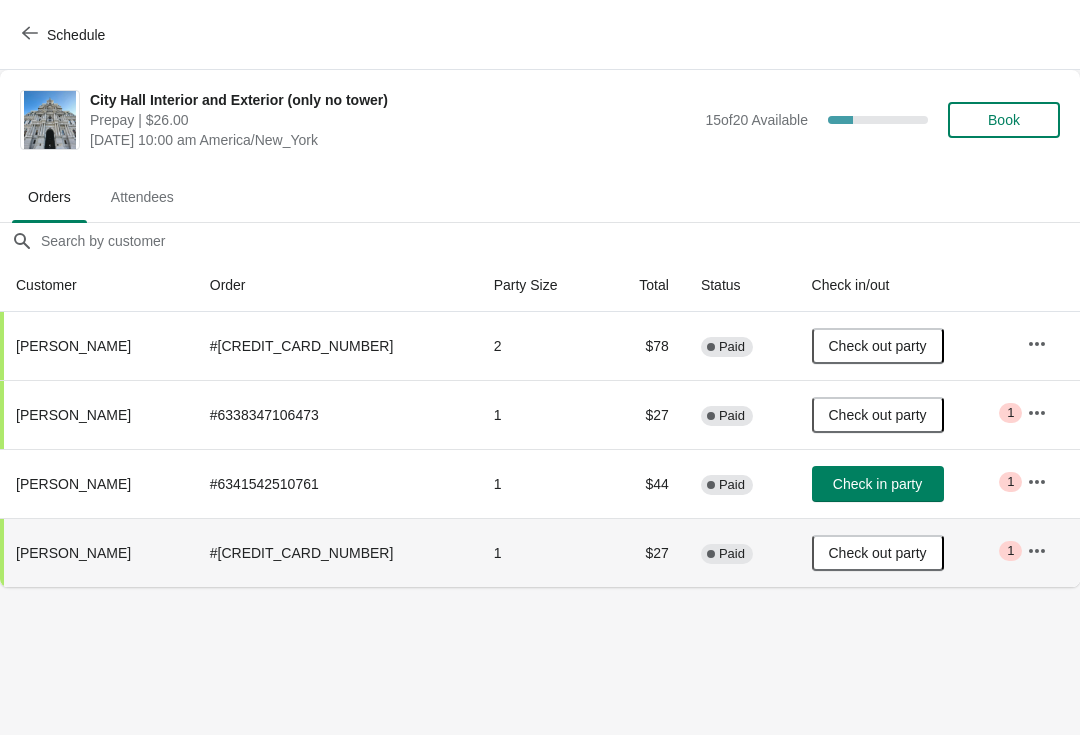 click on "Schedule" at bounding box center (65, 35) 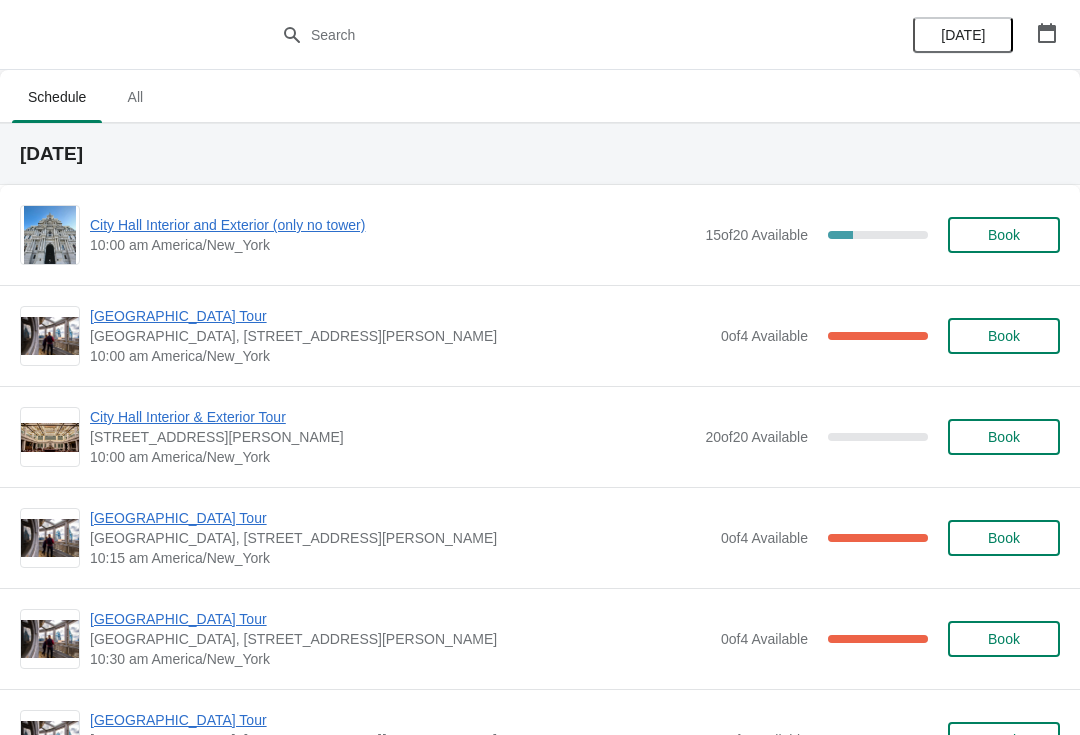 scroll, scrollTop: 0, scrollLeft: 0, axis: both 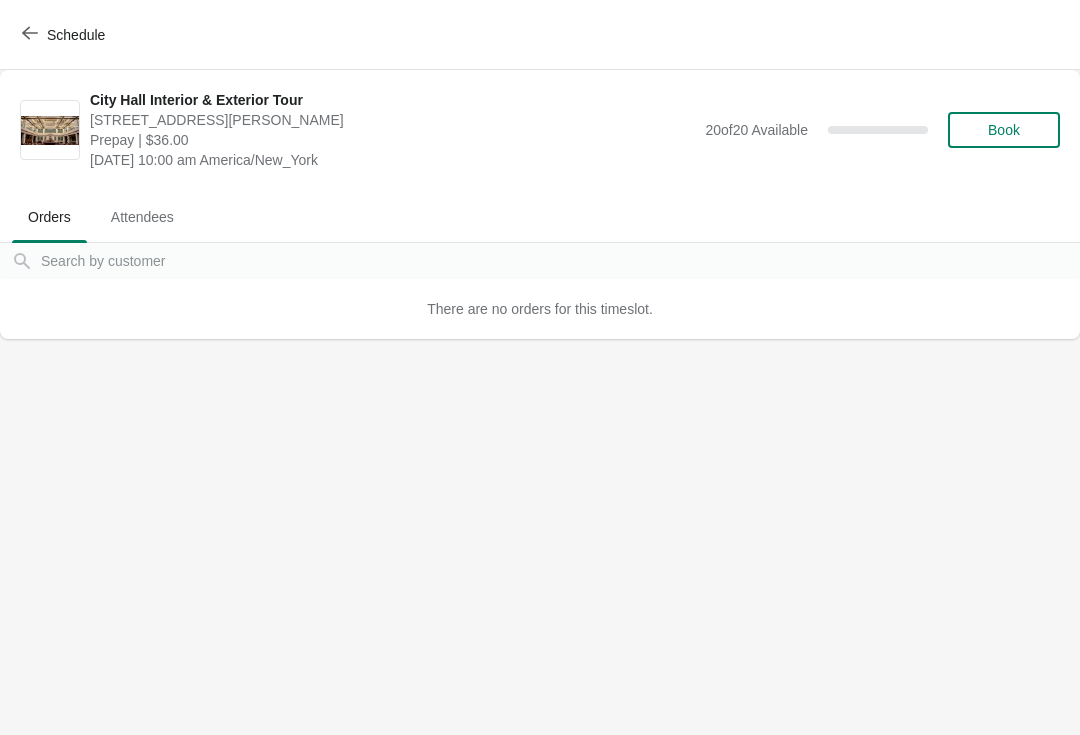 click on "Schedule" at bounding box center [65, 35] 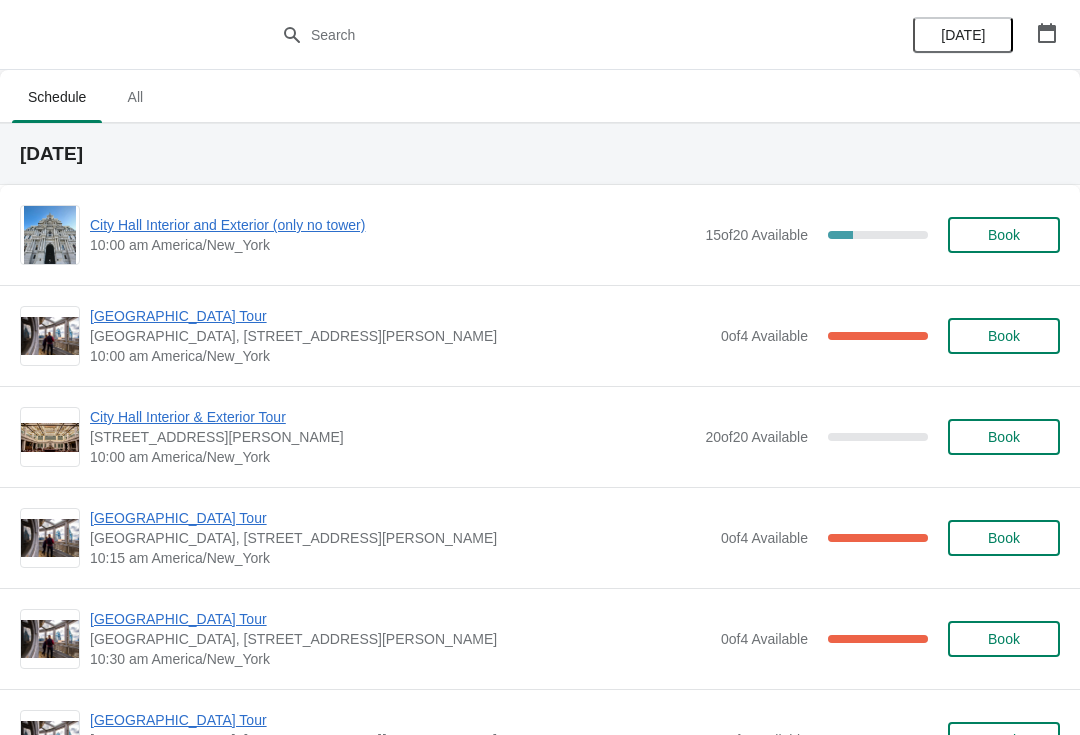 click on "Book" at bounding box center (1004, 235) 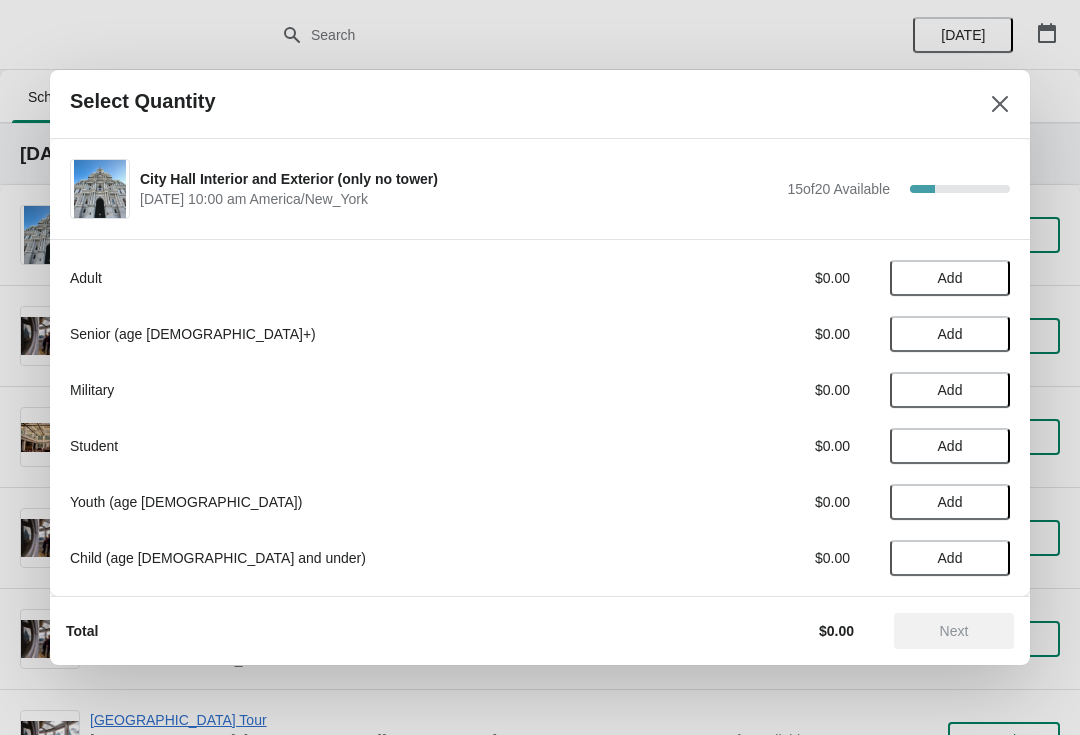 click on "Add" at bounding box center (950, 334) 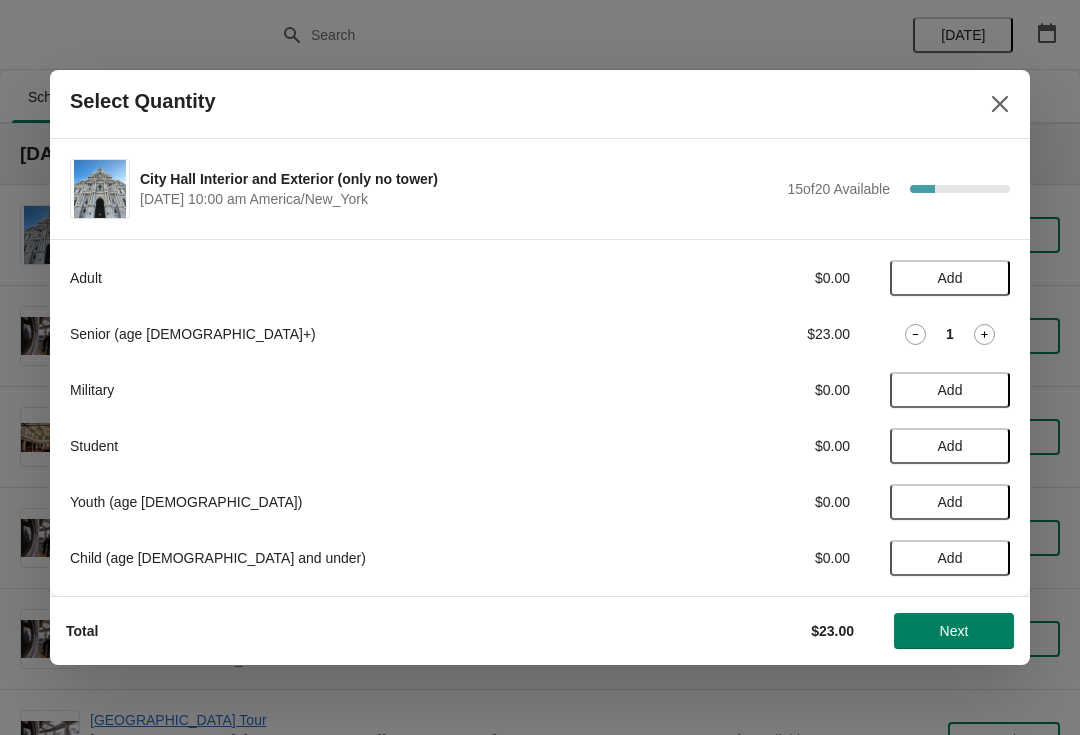 click on "Next" at bounding box center [954, 631] 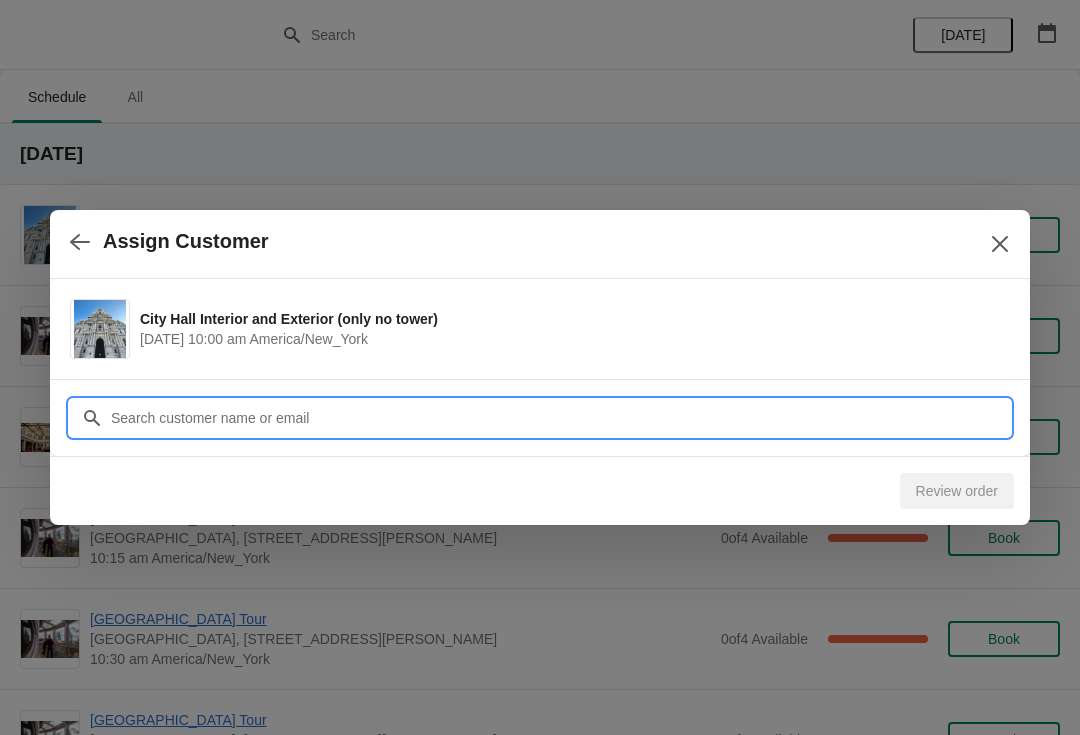 click on "Customer" at bounding box center [560, 418] 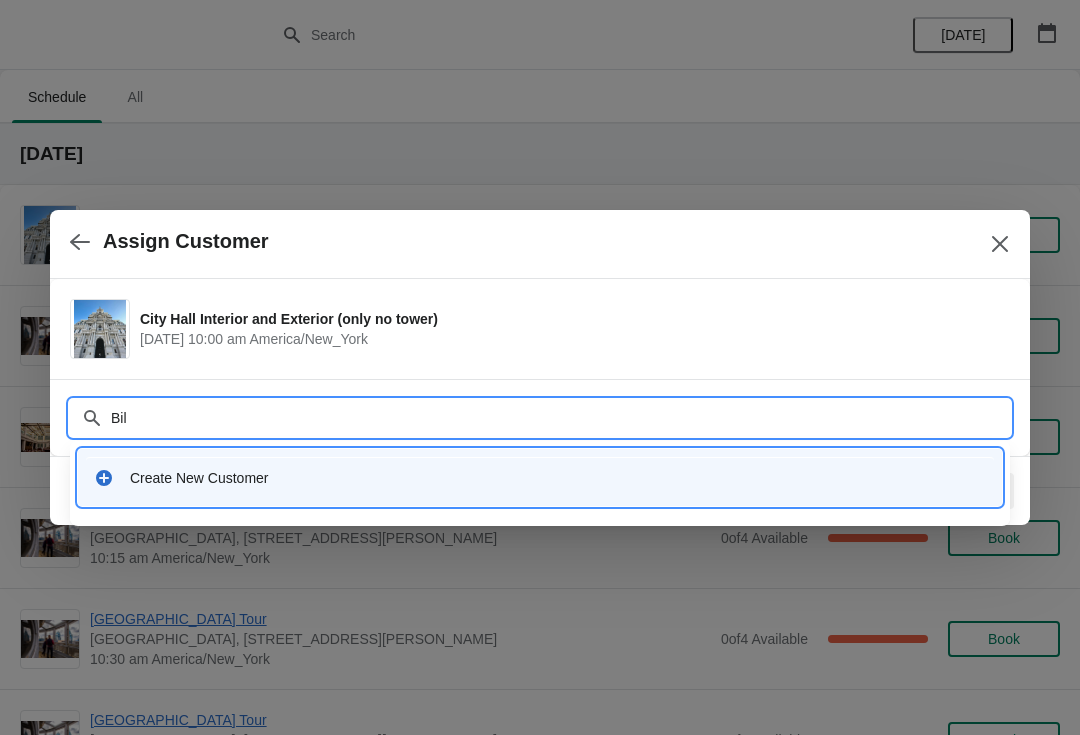 type on "Bill" 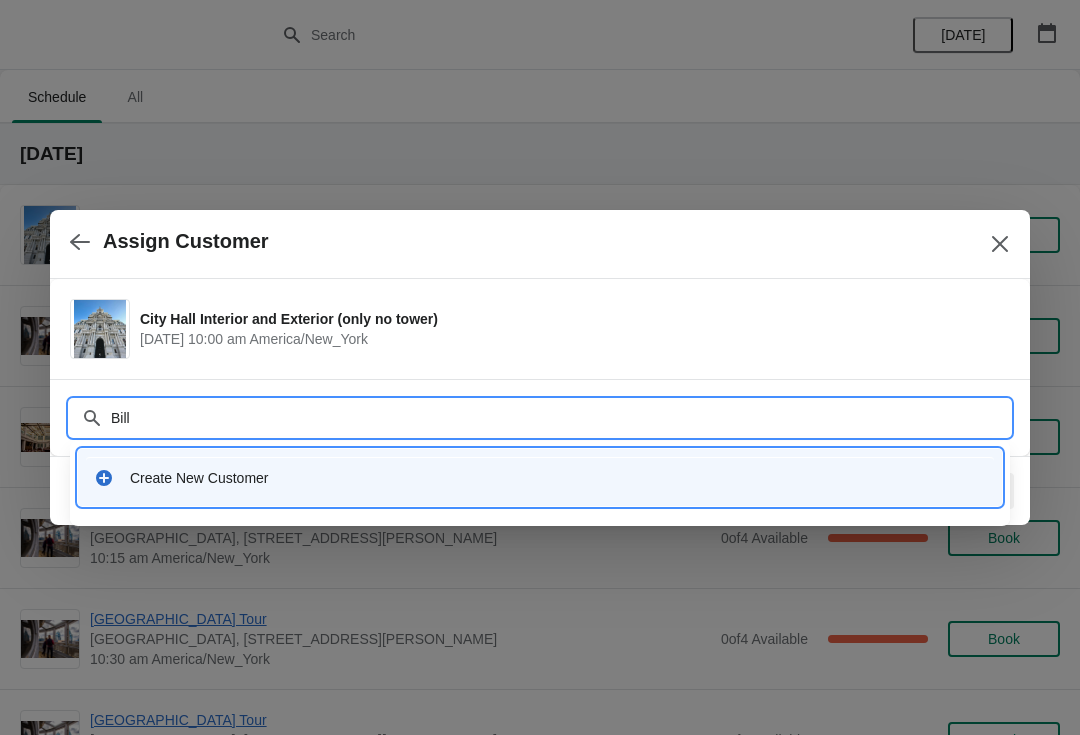 click on "Create New Customer" at bounding box center [540, 477] 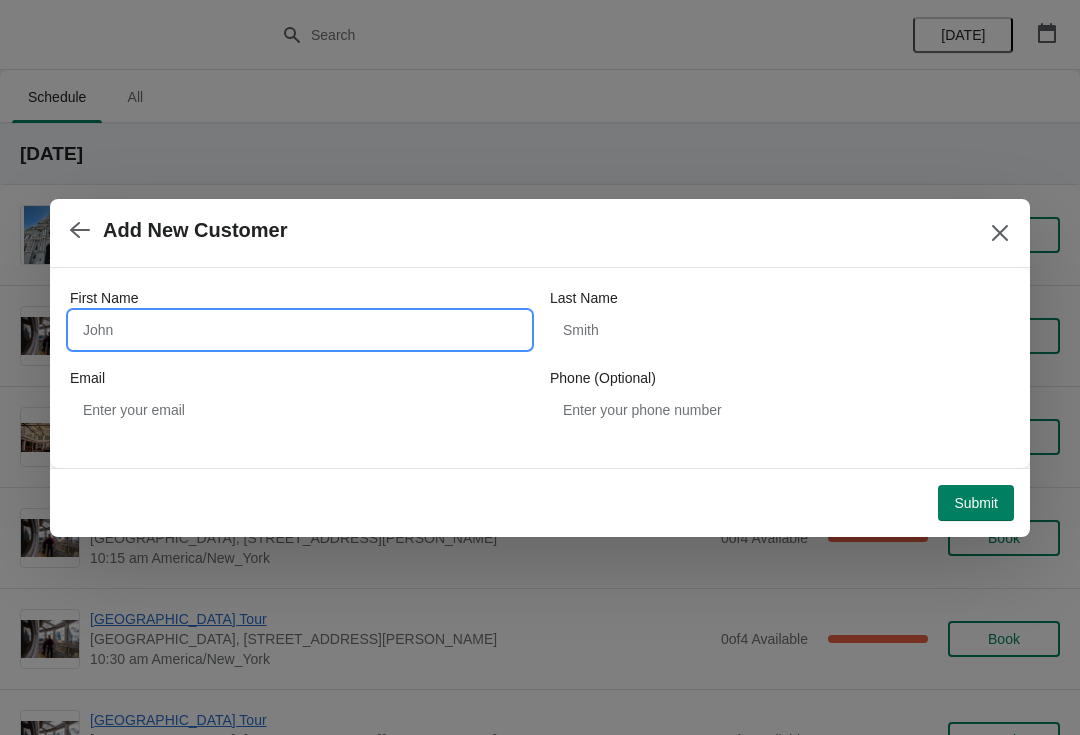 click on "First Name" at bounding box center (300, 330) 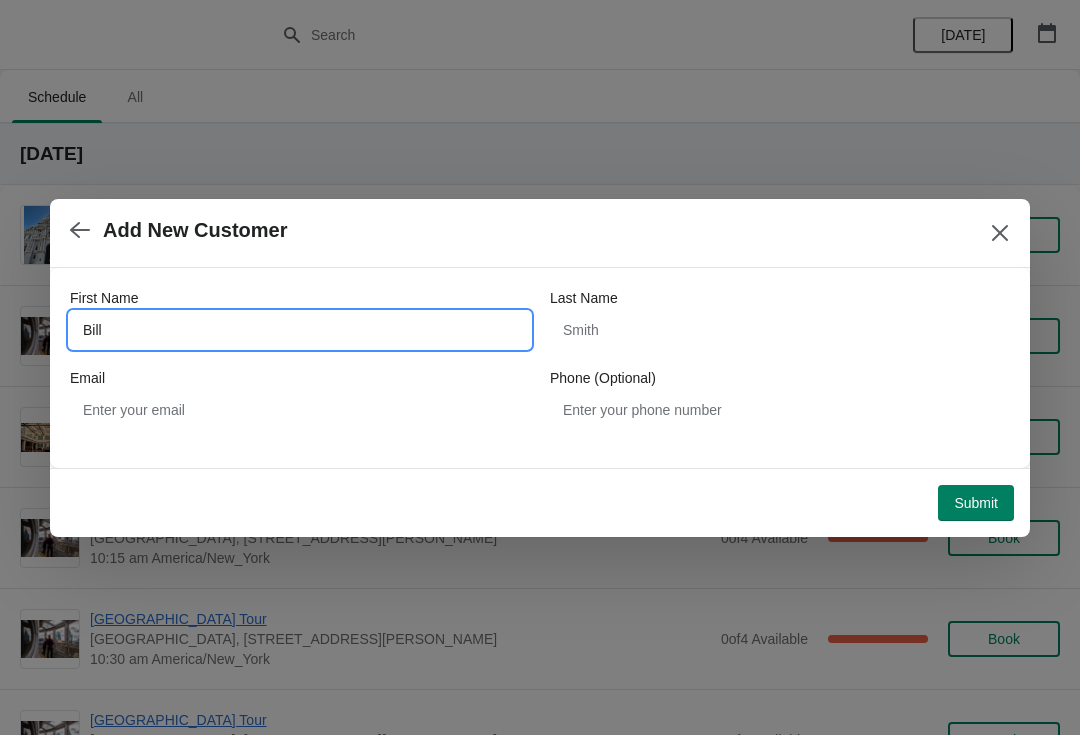 type on "Bill" 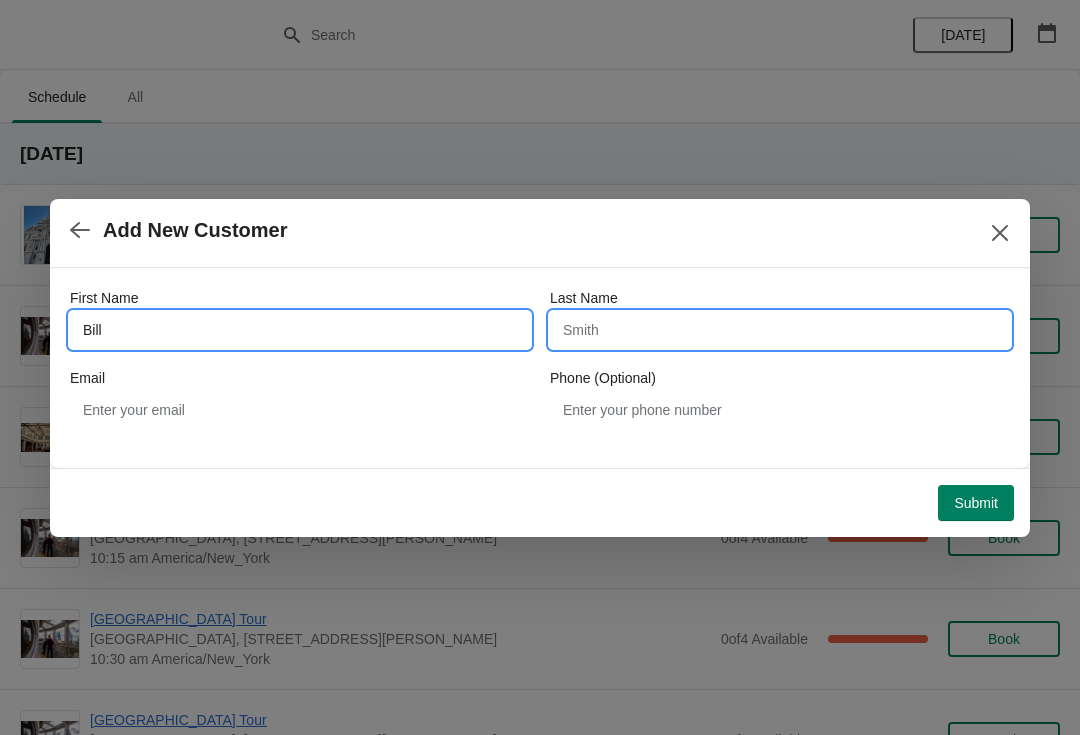 click on "Last Name" at bounding box center (780, 330) 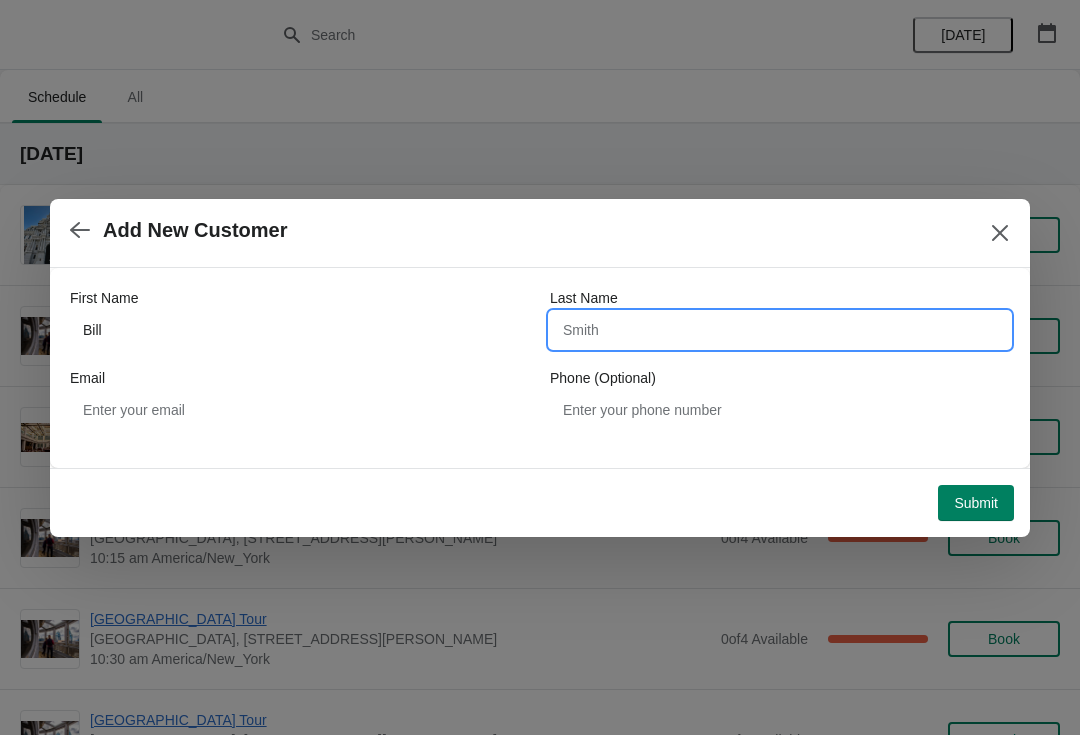 click on "Submit" at bounding box center [976, 503] 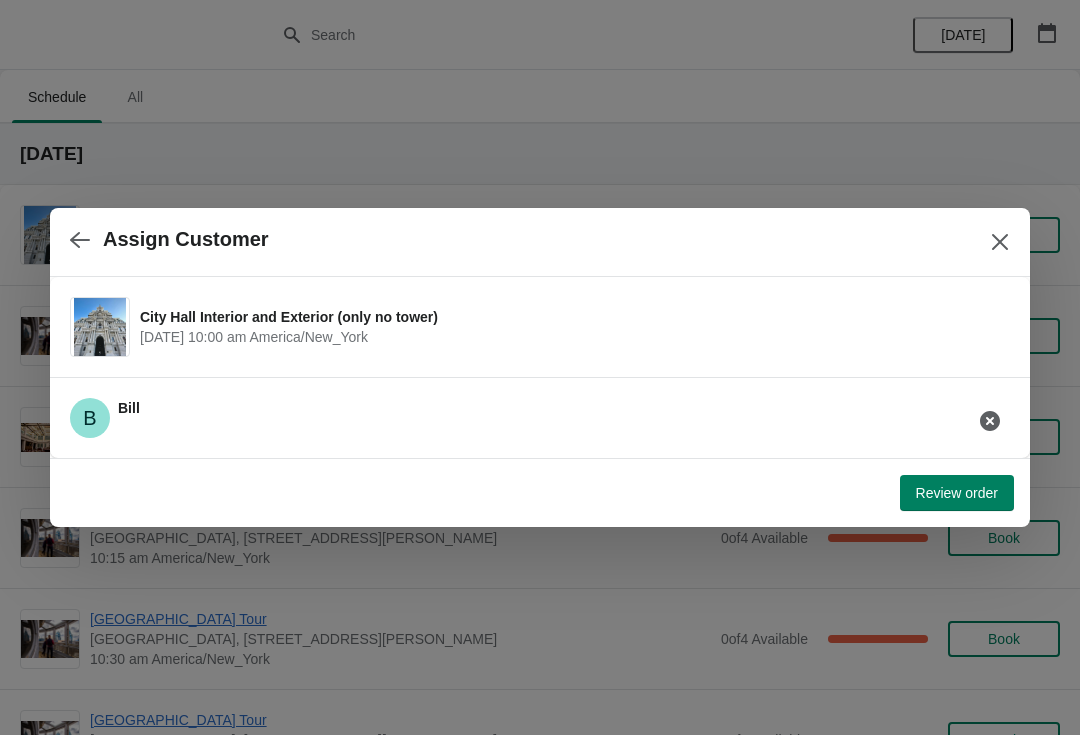 click on "Review order" at bounding box center [957, 493] 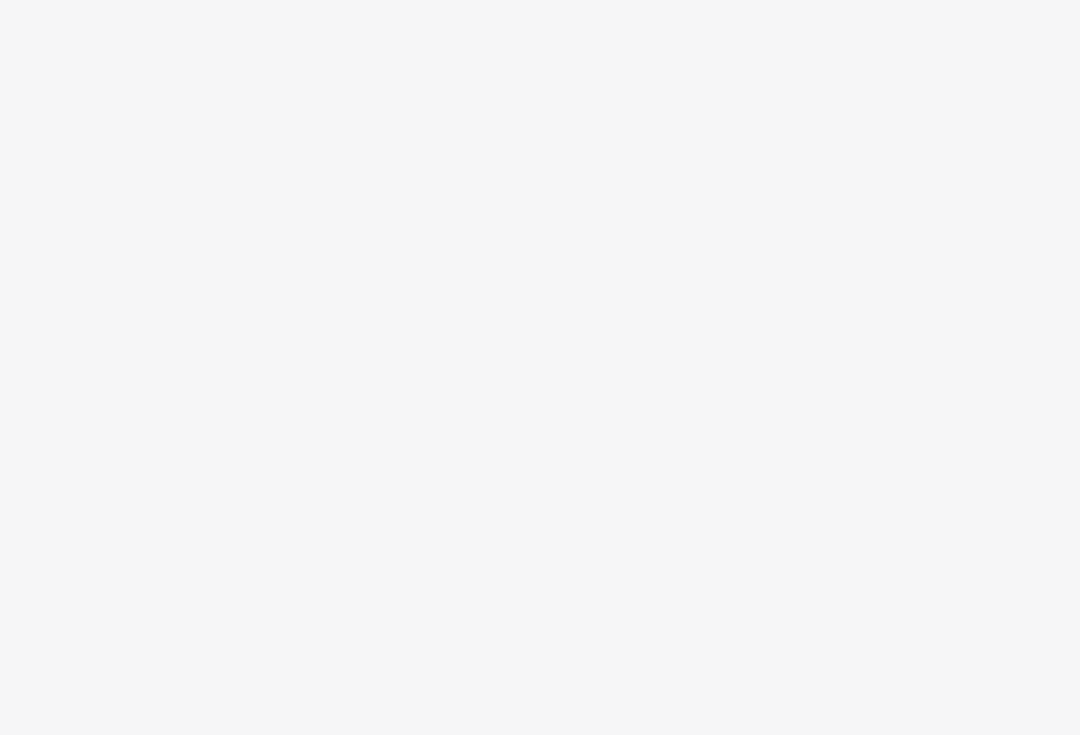 scroll, scrollTop: 0, scrollLeft: 0, axis: both 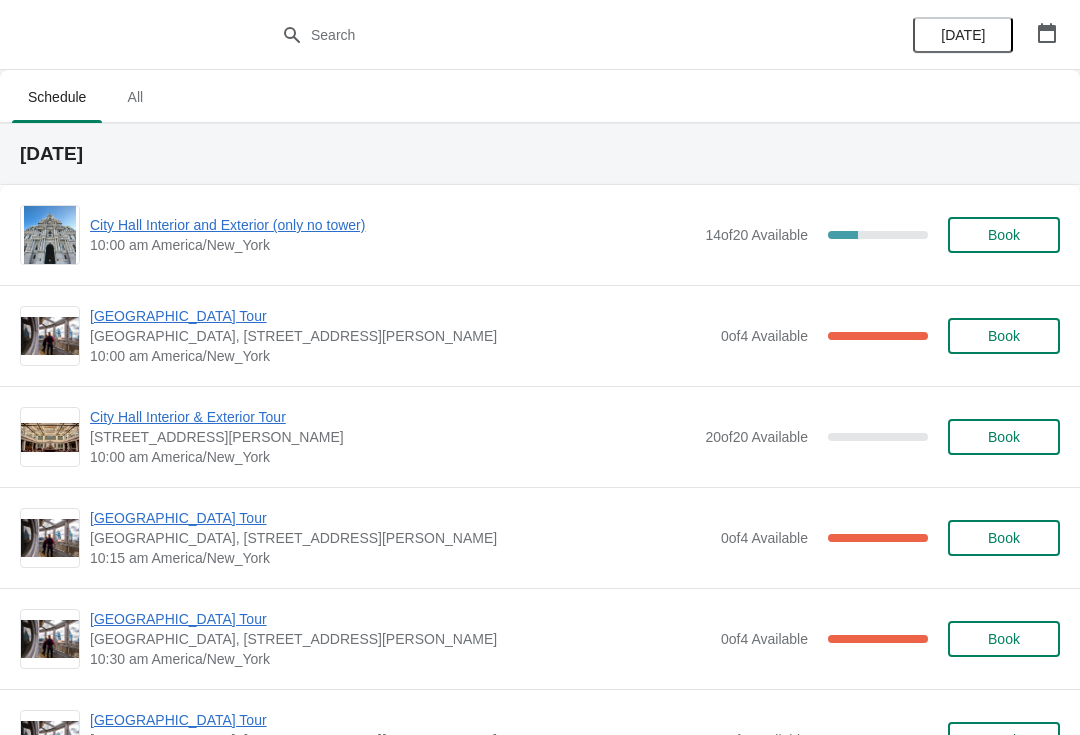 click on "[GEOGRAPHIC_DATA] Tour" at bounding box center [400, 316] 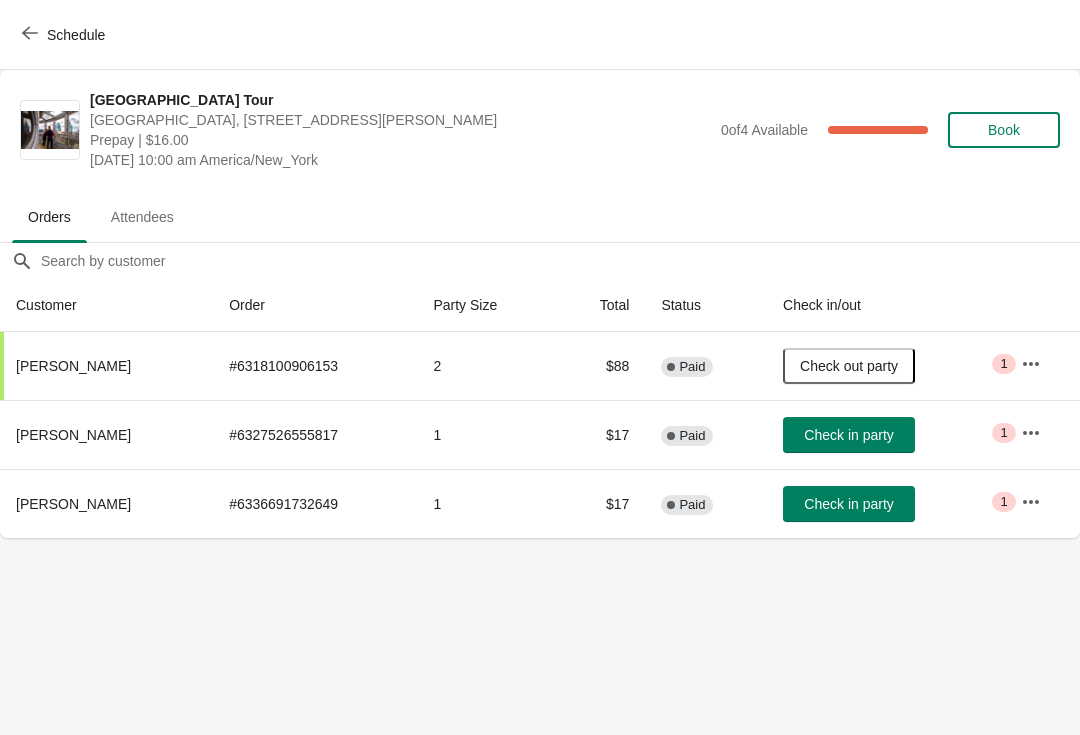 click on "Check in party" at bounding box center (849, 504) 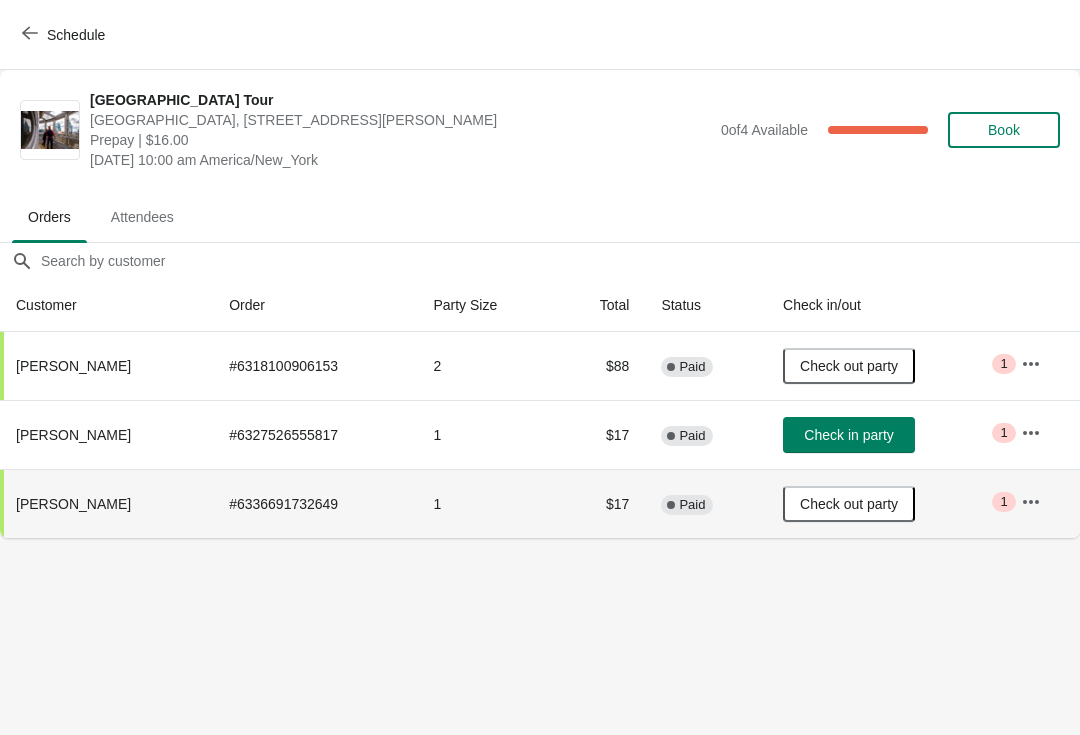 click on "Schedule" at bounding box center [65, 34] 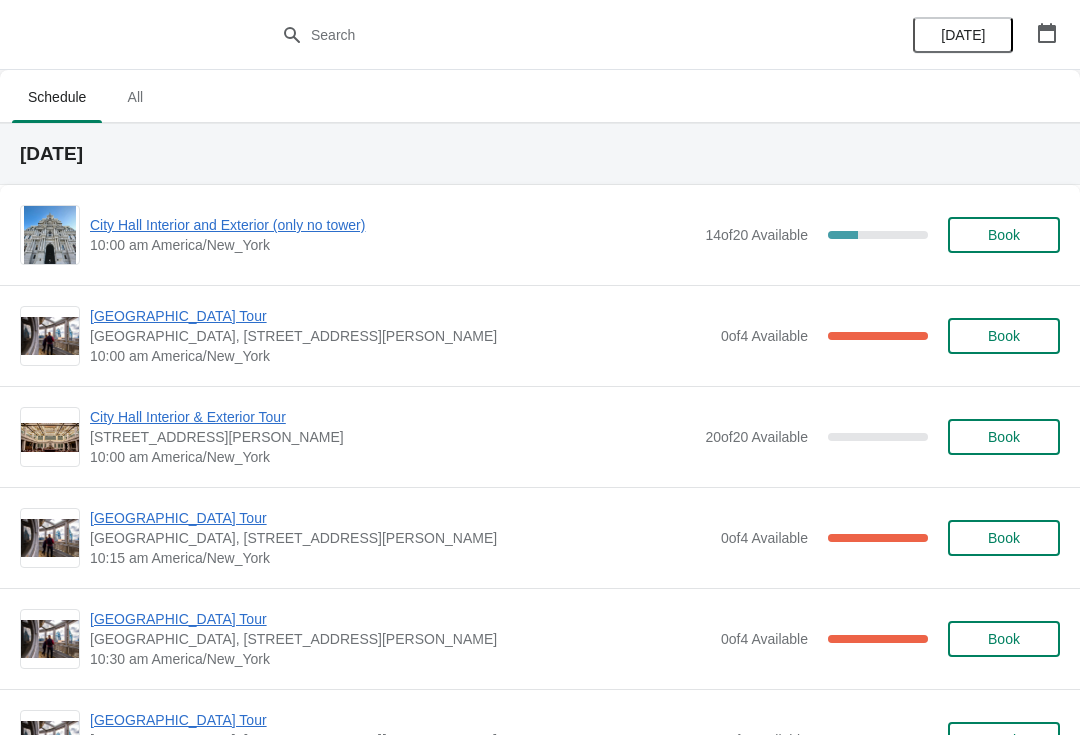 click on "City Hall Interior and Exterior (only no tower)" at bounding box center (392, 225) 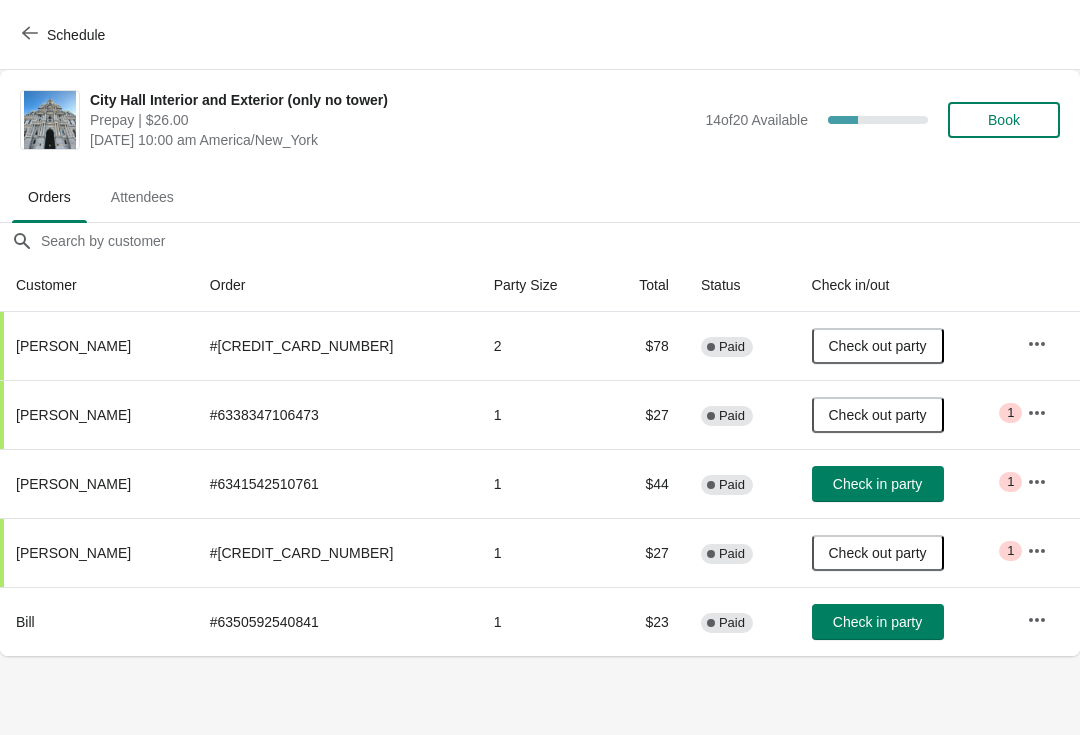 click on "Schedule" at bounding box center [65, 34] 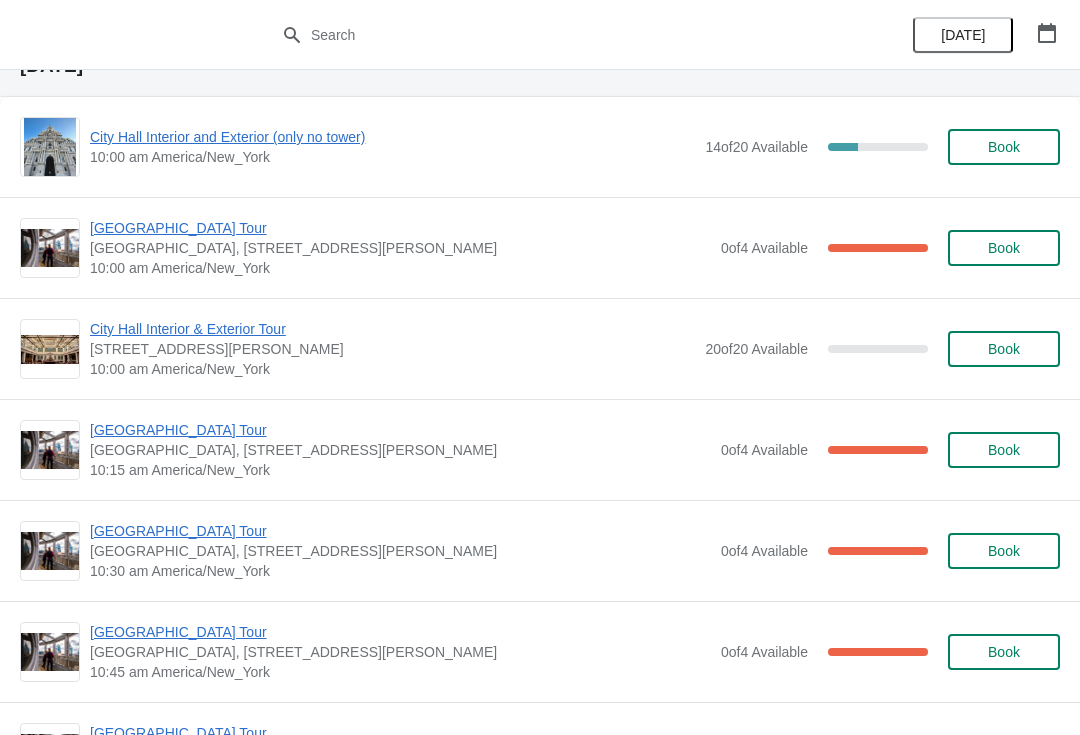 scroll, scrollTop: 86, scrollLeft: 0, axis: vertical 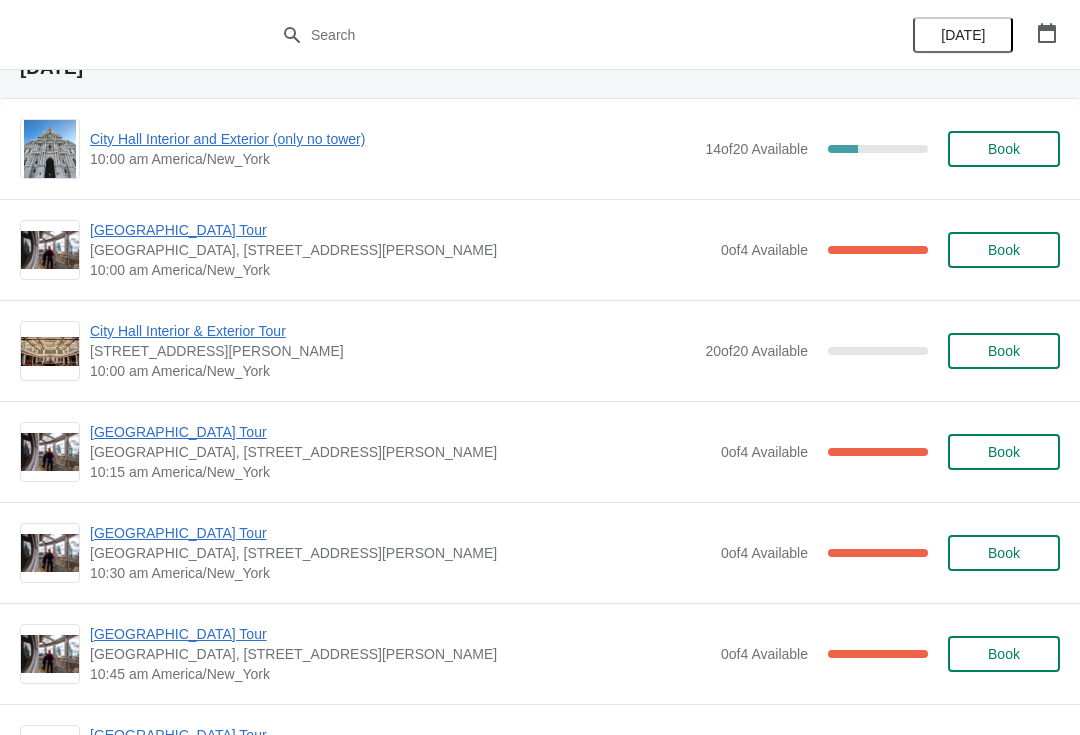 click on "[GEOGRAPHIC_DATA] Tour" at bounding box center (400, 230) 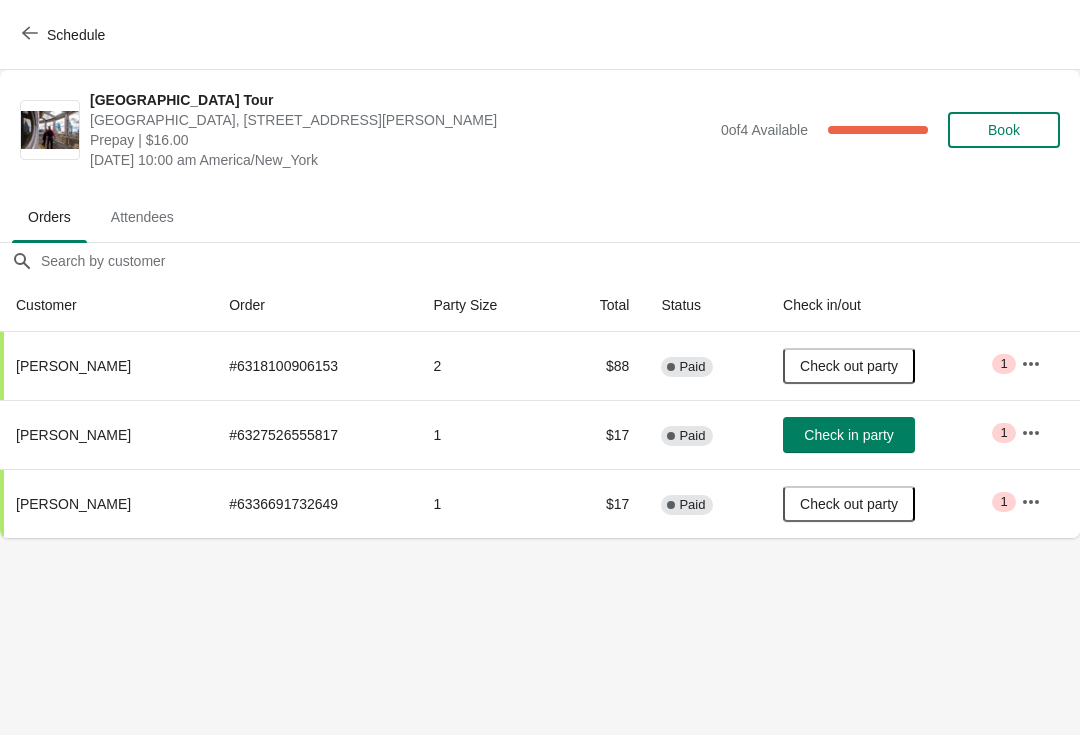 scroll, scrollTop: 0, scrollLeft: 0, axis: both 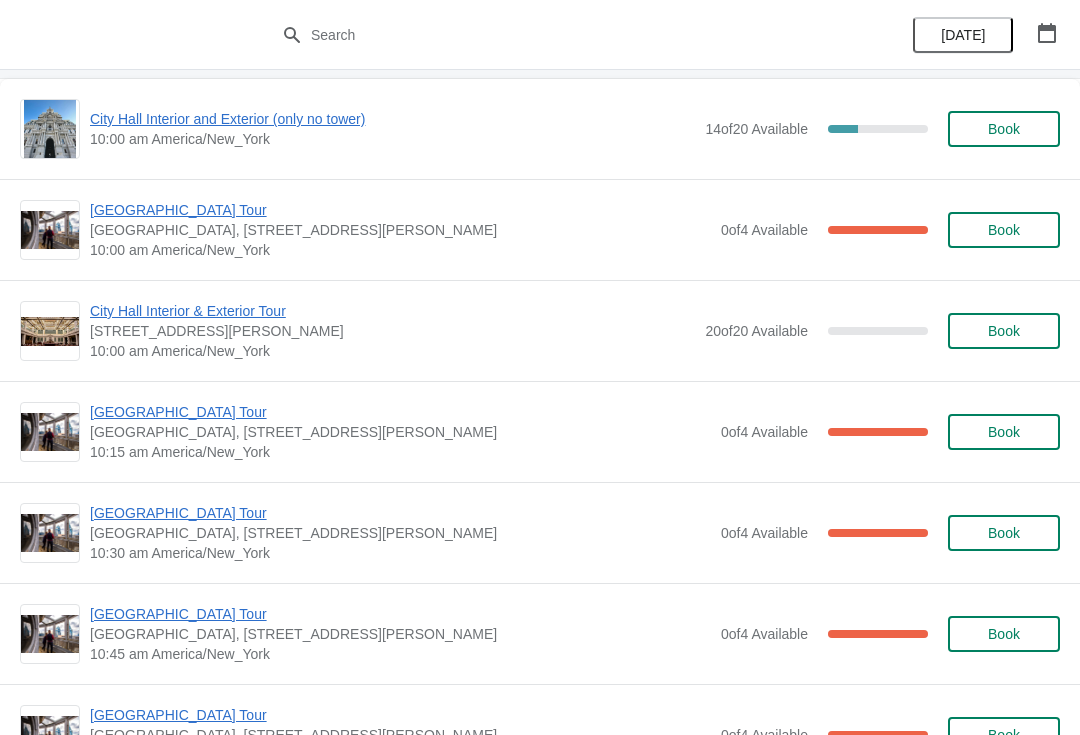 click on "[GEOGRAPHIC_DATA] Tour" at bounding box center (400, 513) 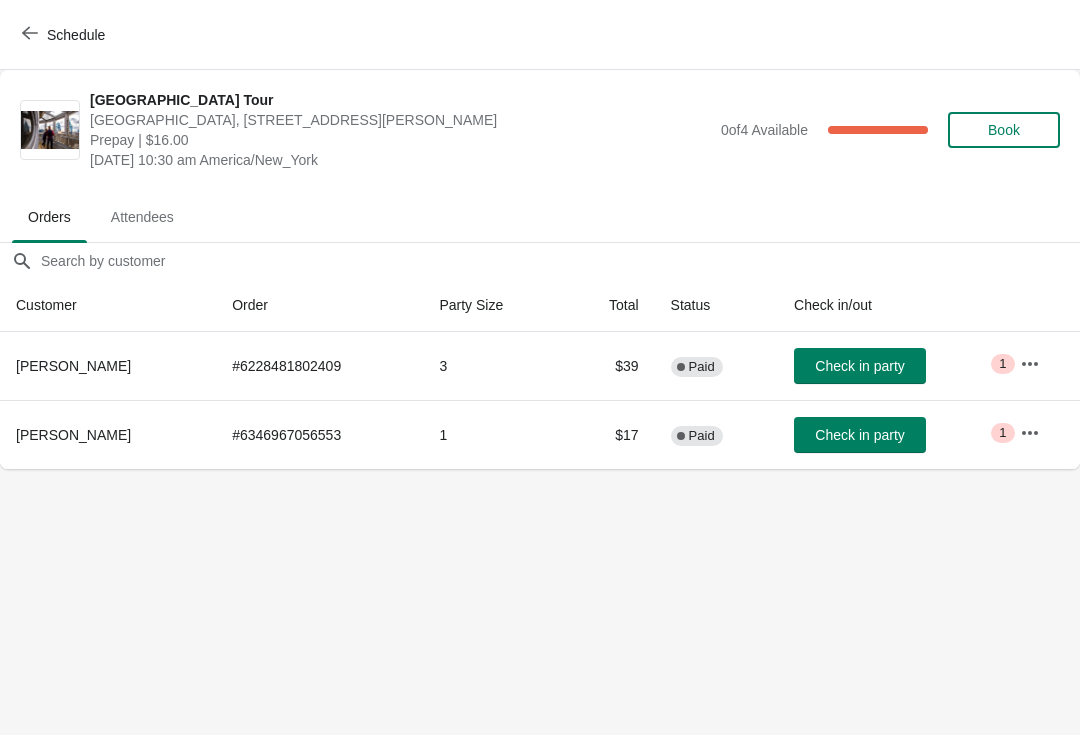 click on "Schedule" at bounding box center (76, 35) 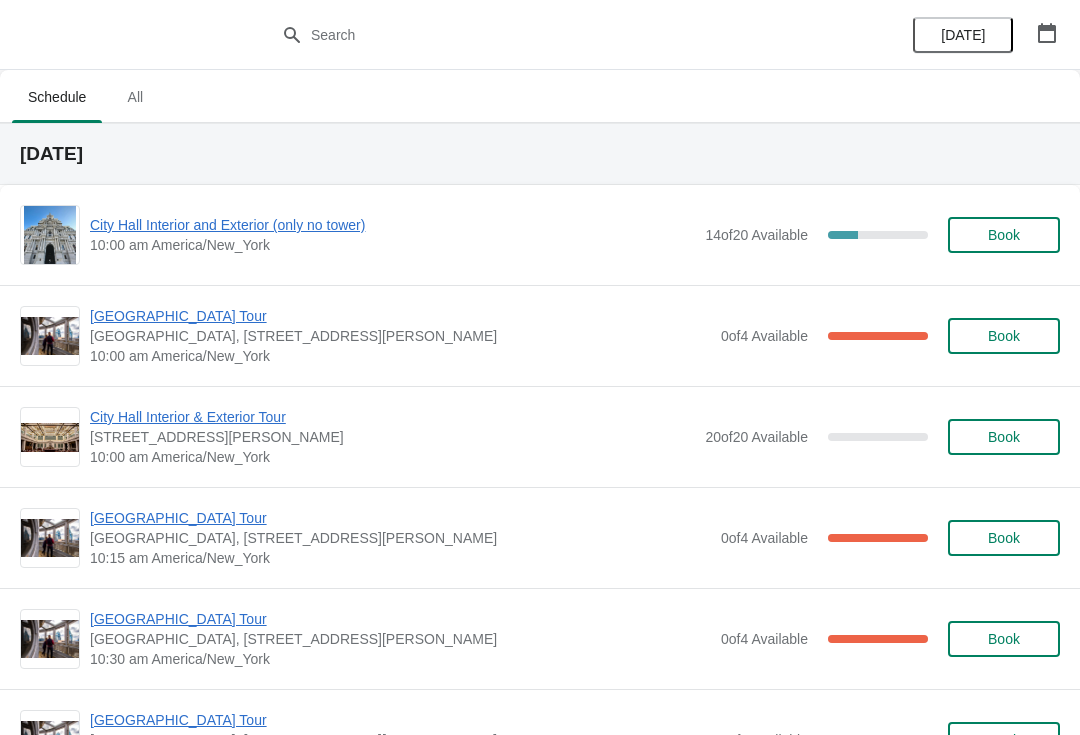 click on "[GEOGRAPHIC_DATA] Tour" at bounding box center [400, 316] 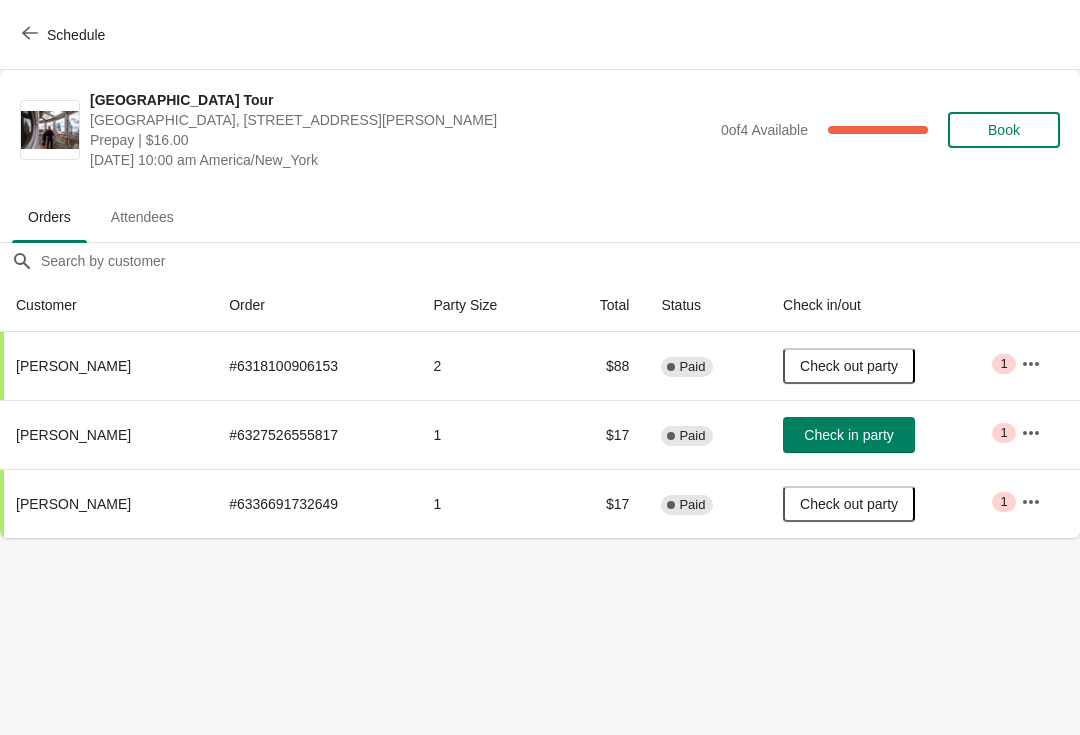 click on "Check in party" at bounding box center (848, 435) 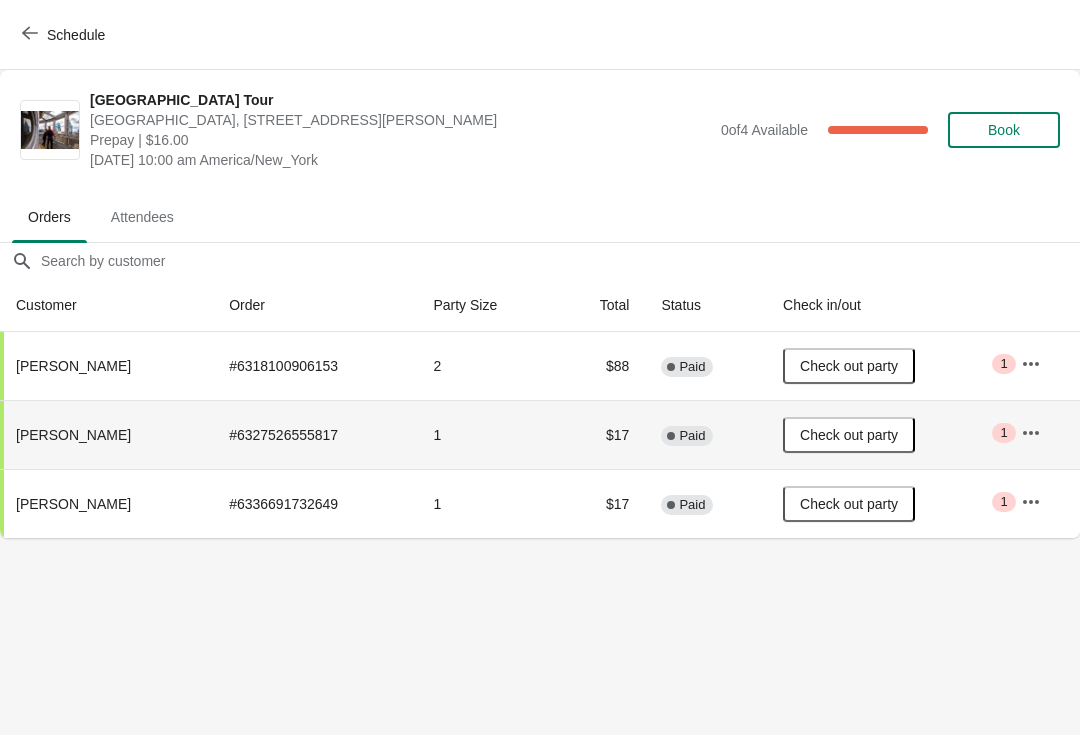 click on "Schedule" at bounding box center (76, 35) 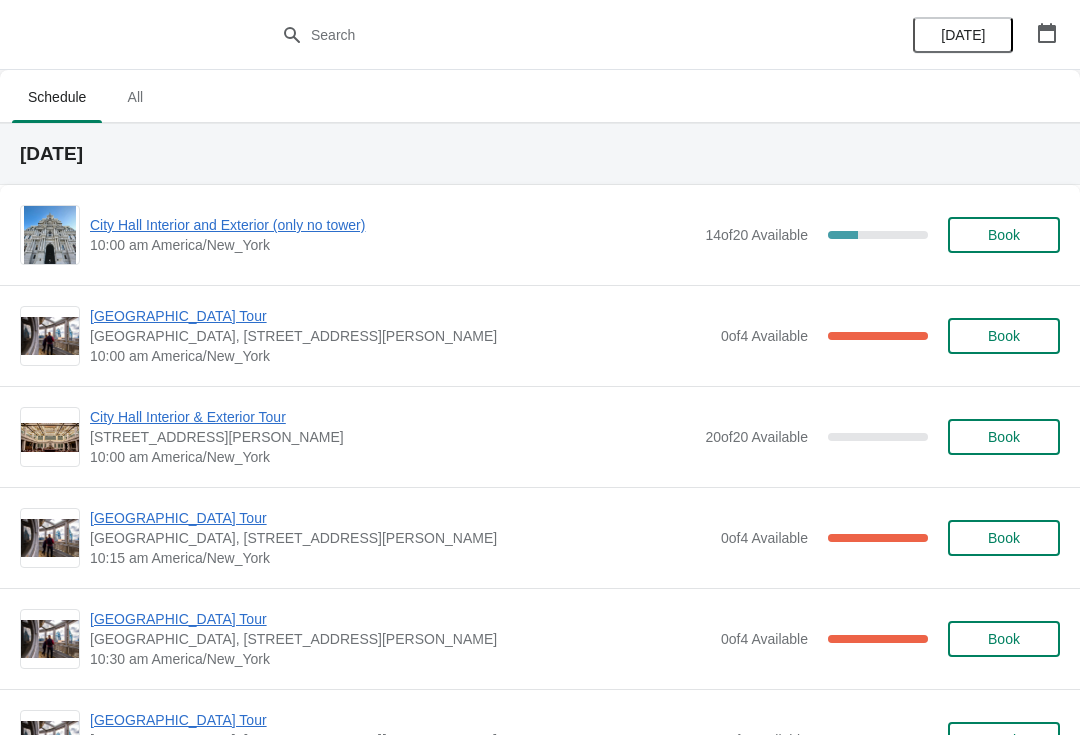 click on "[GEOGRAPHIC_DATA] Tour" at bounding box center (400, 316) 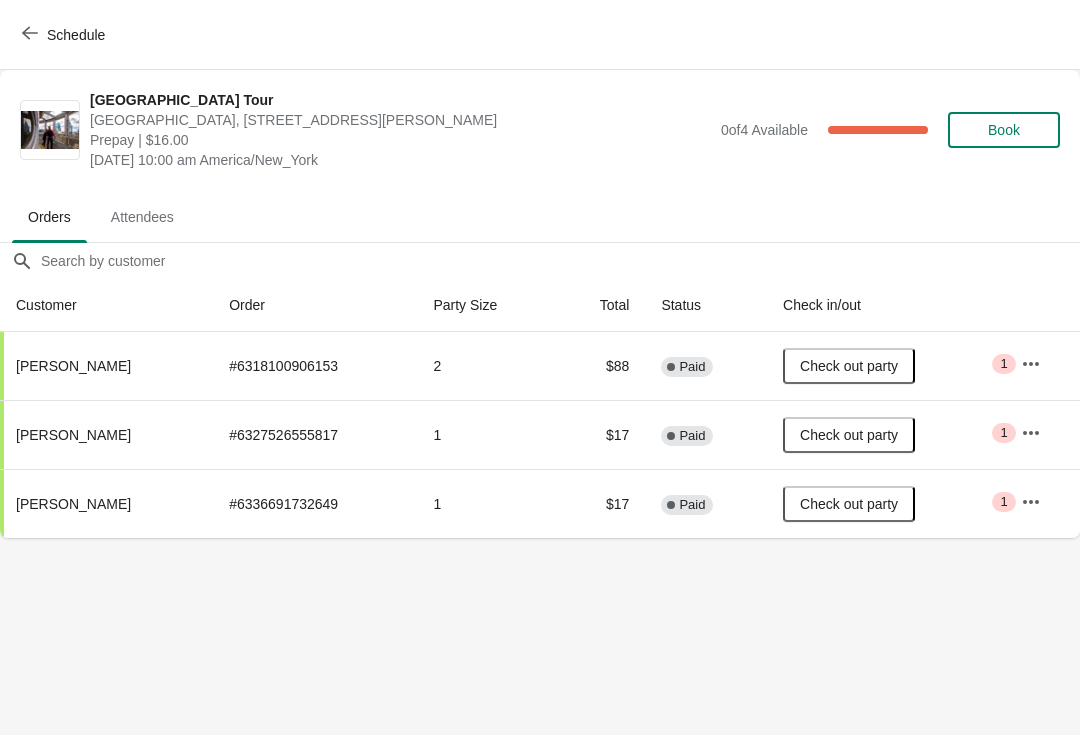click 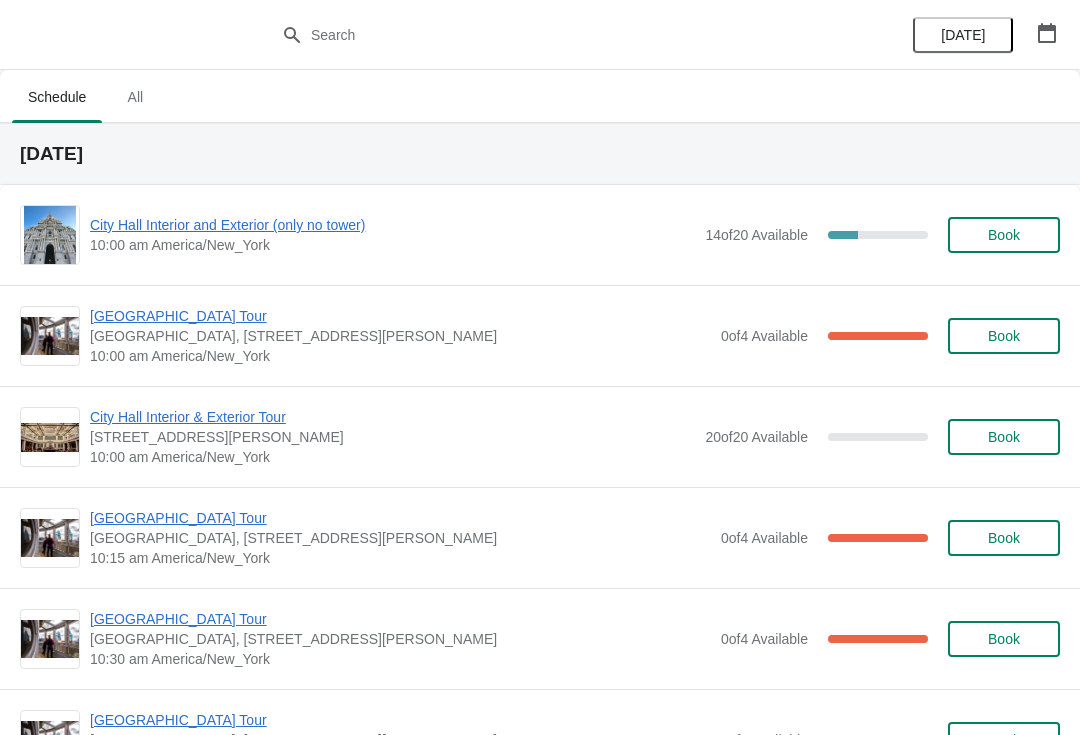 click on "10:00 am America/New_York" at bounding box center (392, 245) 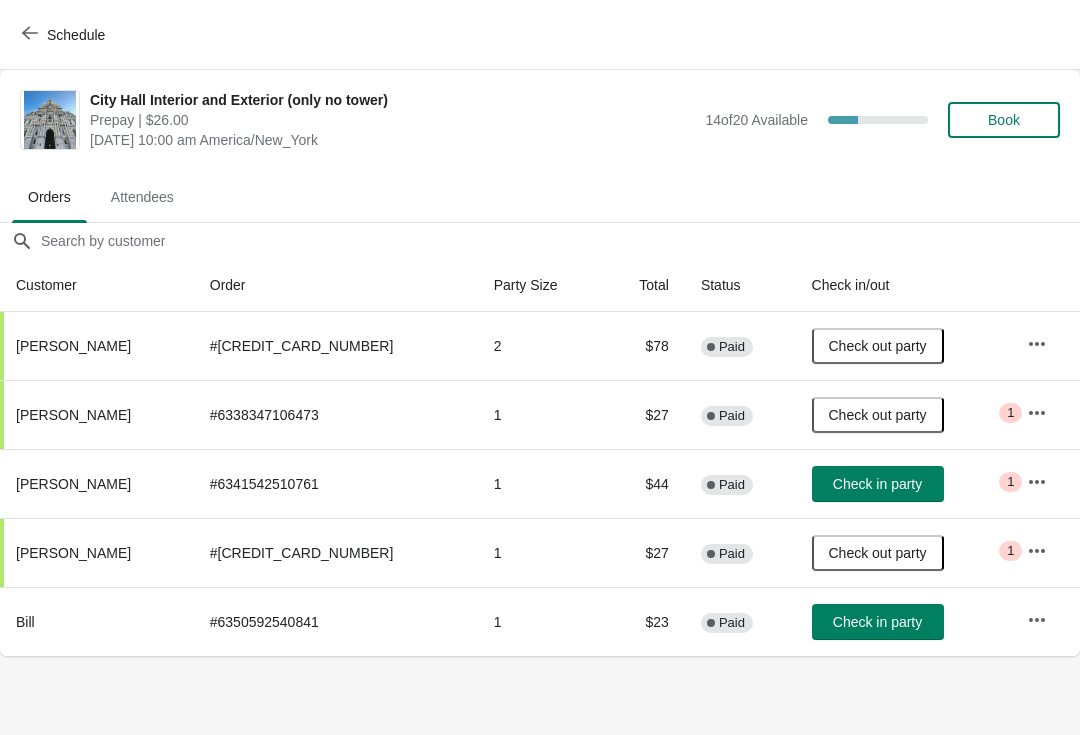 click on "Check in party" at bounding box center (878, 484) 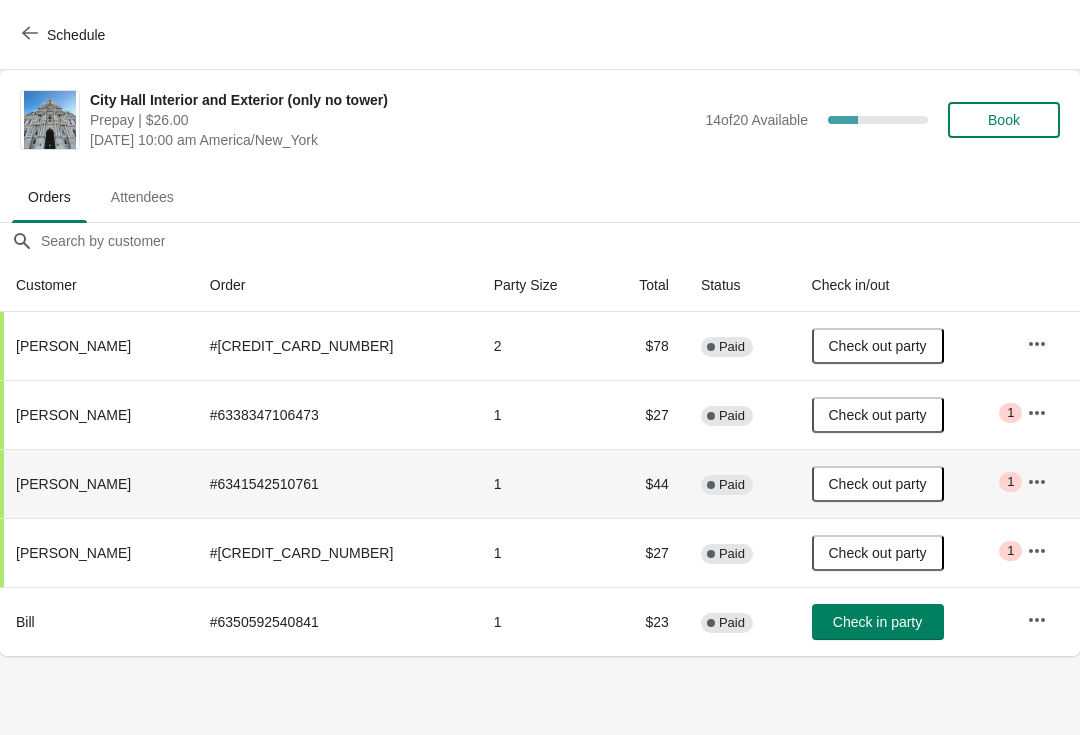 click on "Schedule" at bounding box center [65, 34] 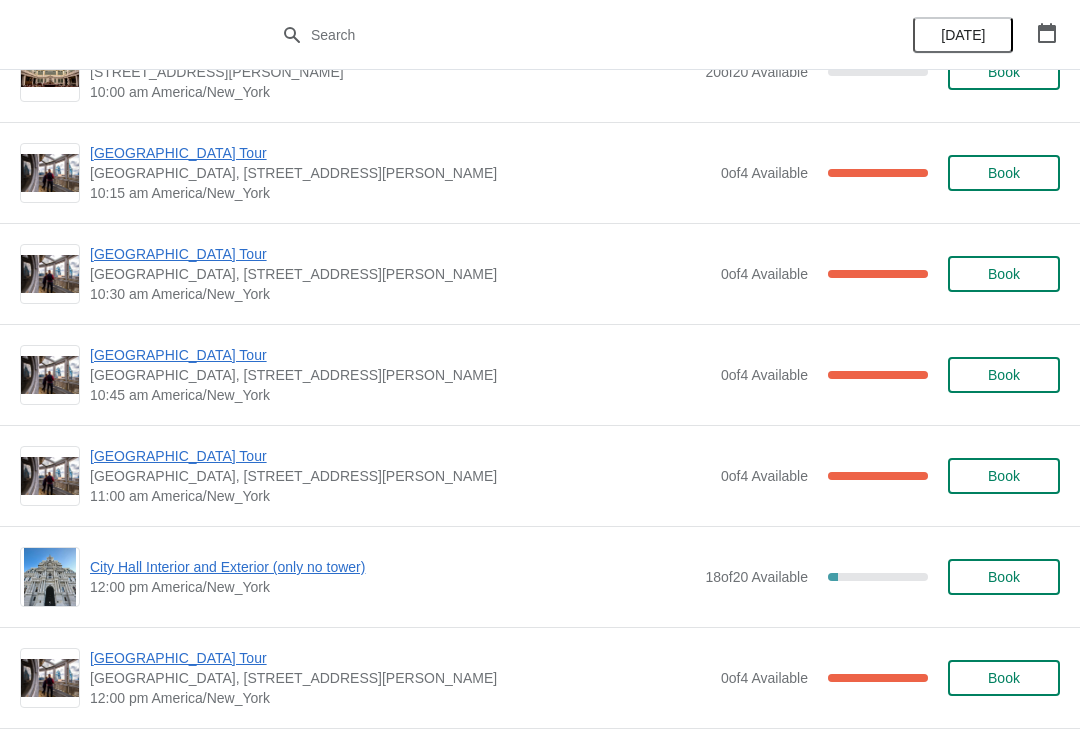scroll, scrollTop: 367, scrollLeft: 0, axis: vertical 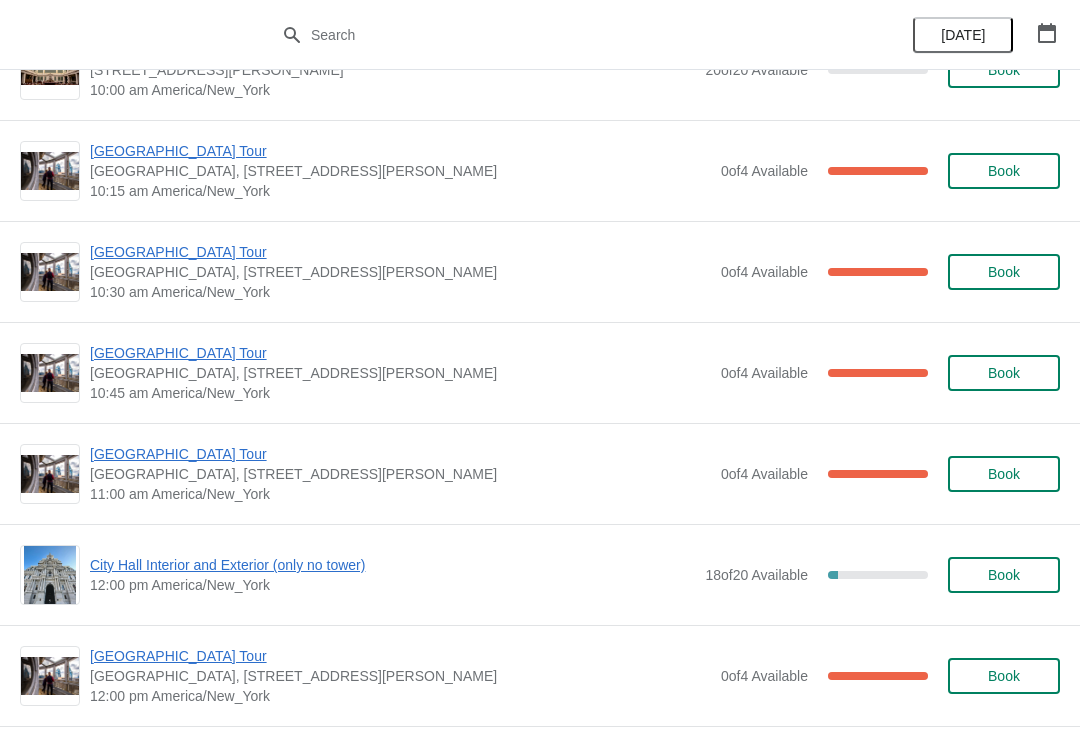 click on "[GEOGRAPHIC_DATA] Tour" at bounding box center (400, 454) 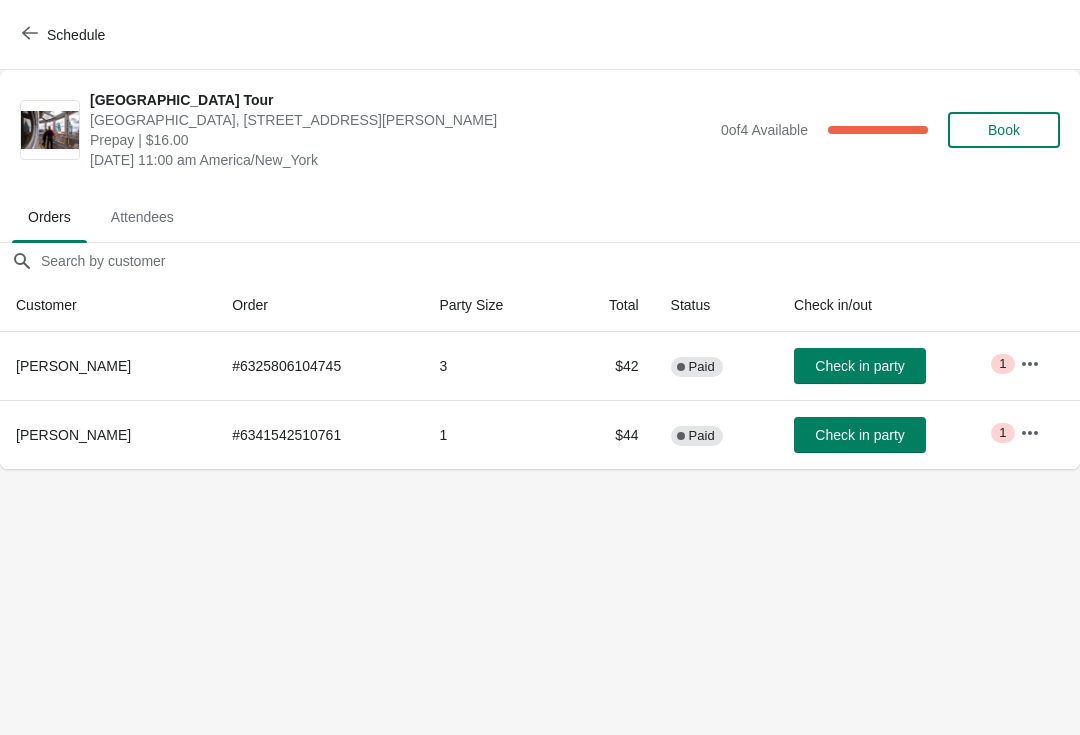 click on "Check in party" at bounding box center (859, 435) 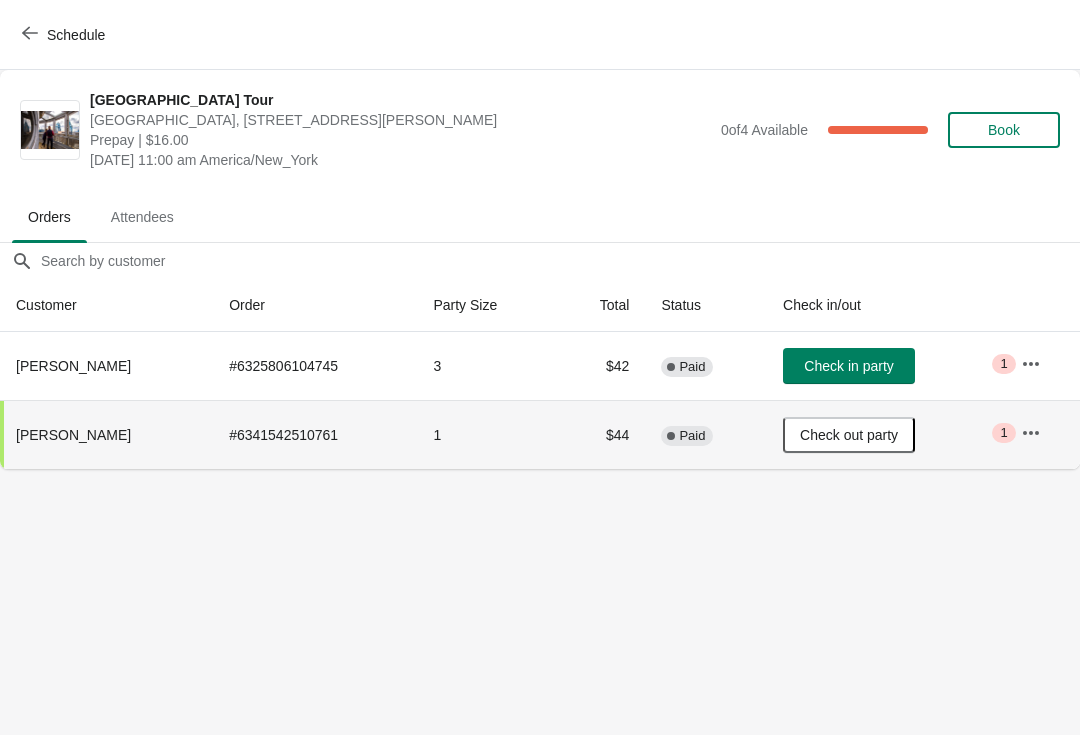 click on "Schedule" at bounding box center (65, 34) 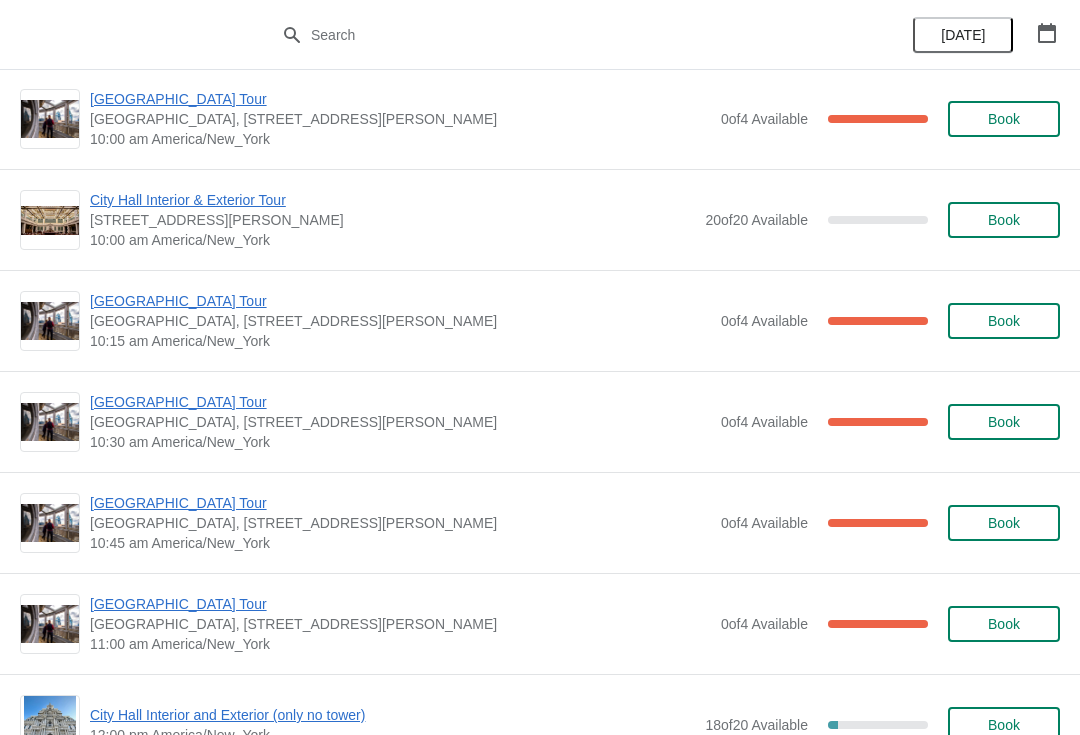 scroll, scrollTop: 218, scrollLeft: 0, axis: vertical 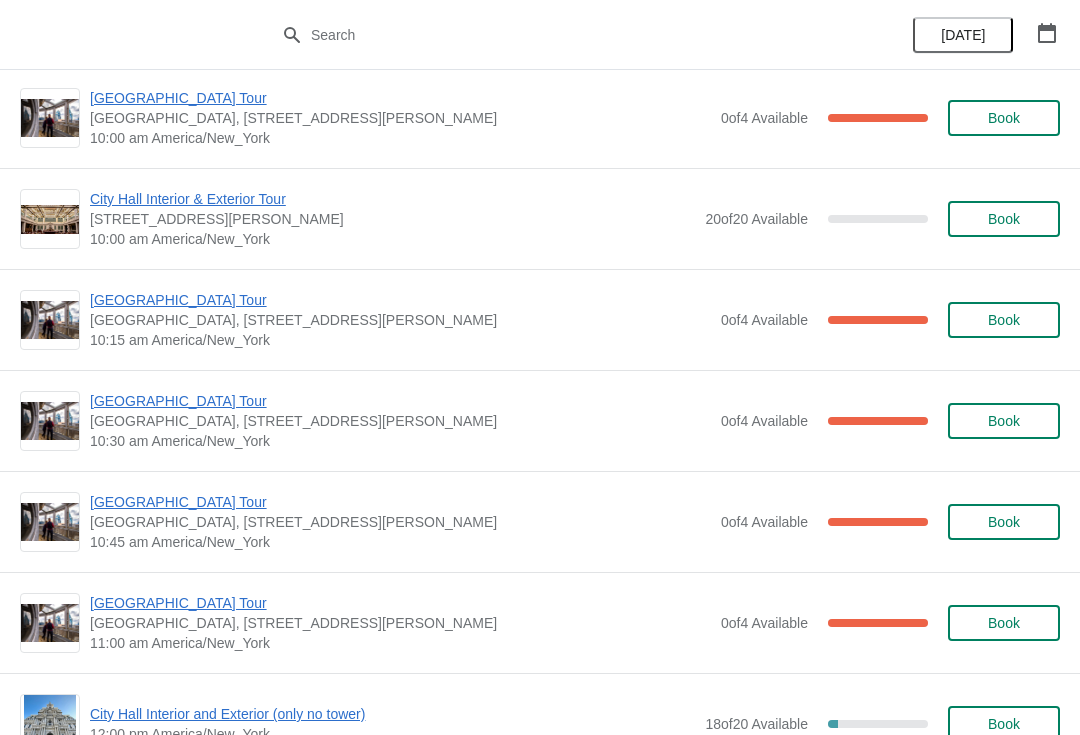 click on "[GEOGRAPHIC_DATA] Tour" at bounding box center [400, 502] 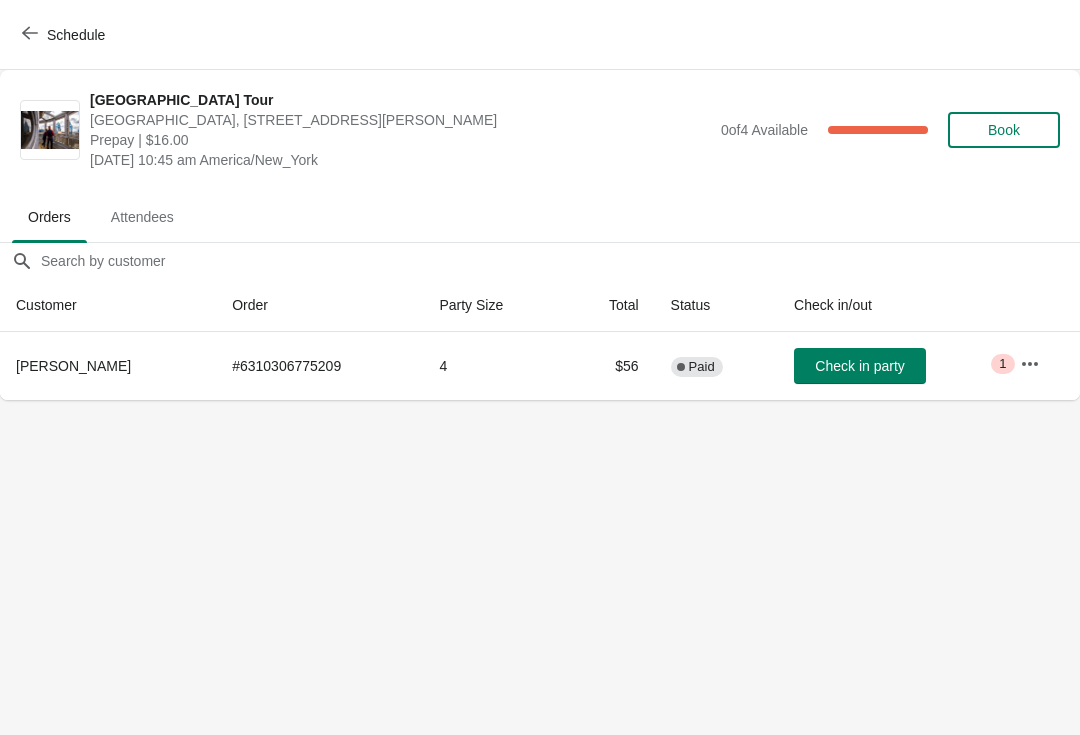 click on "Check in party" at bounding box center (860, 366) 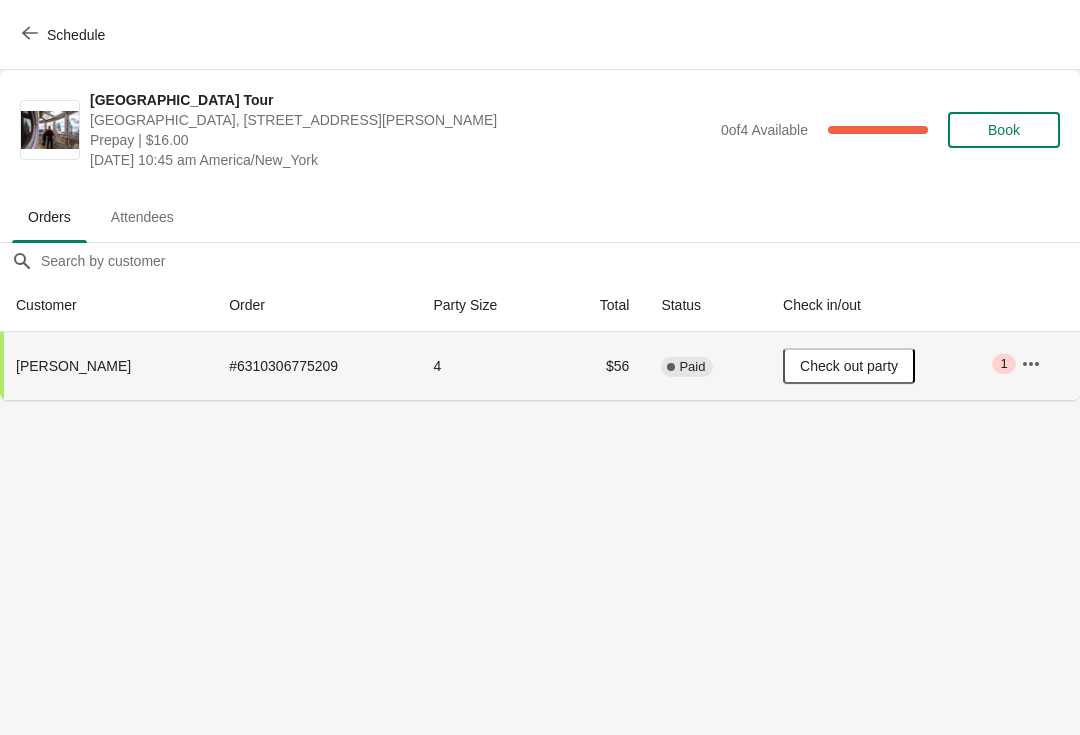 click on "Schedule" at bounding box center [65, 35] 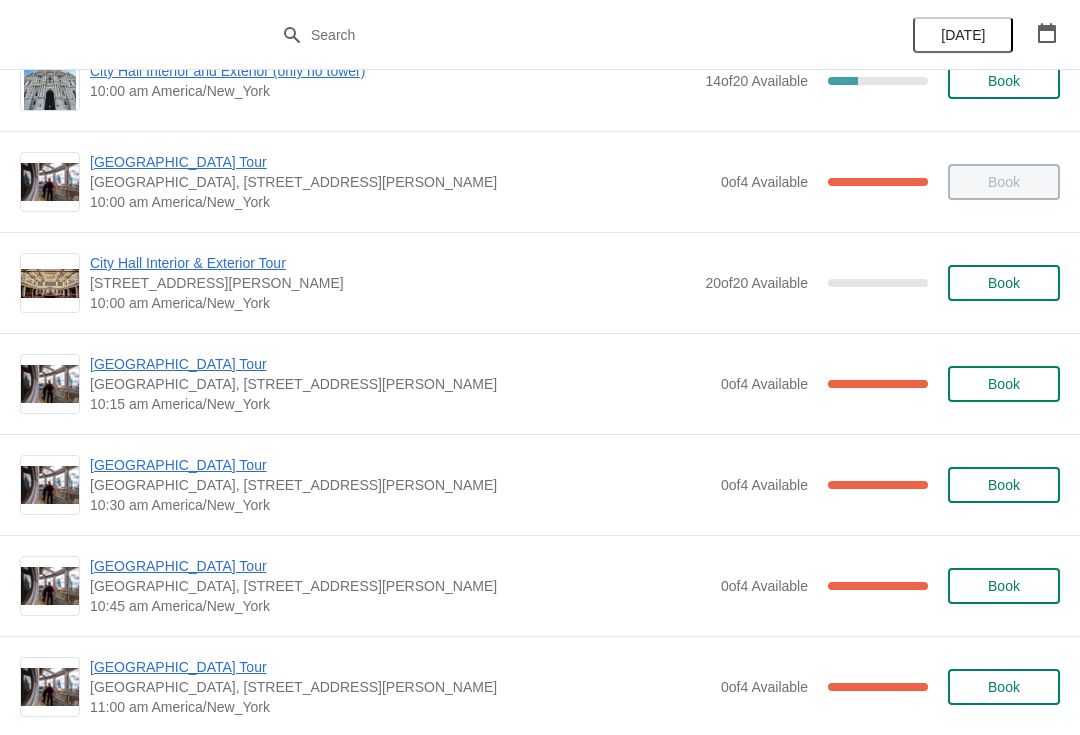 scroll, scrollTop: 209, scrollLeft: 0, axis: vertical 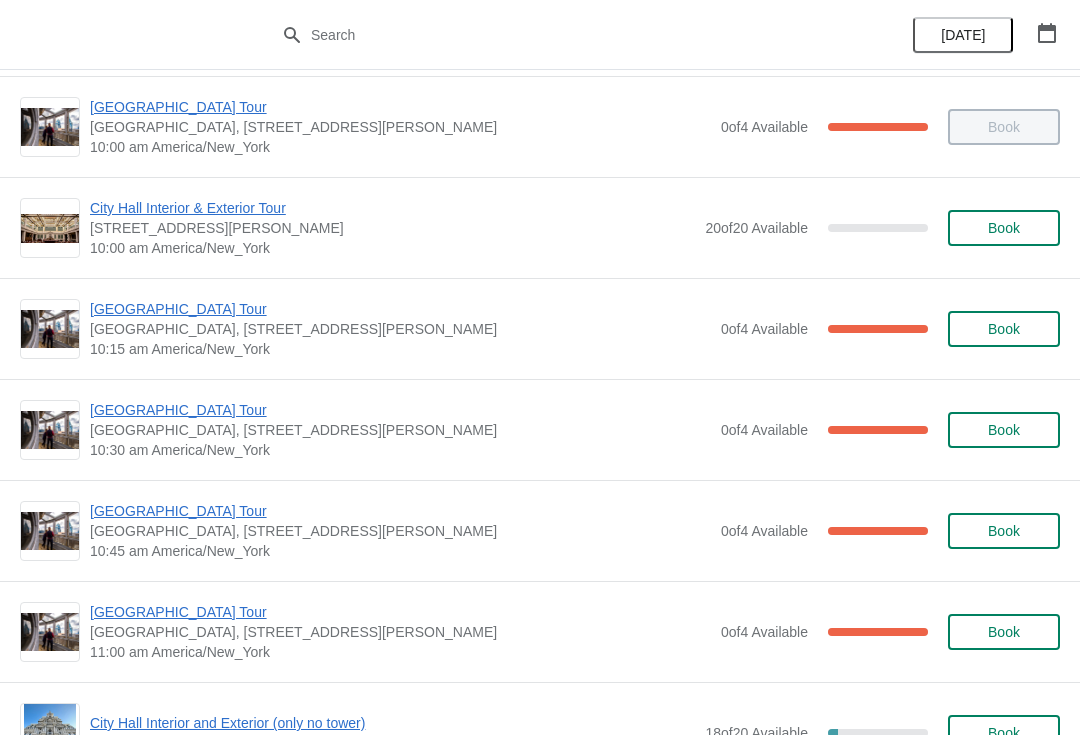 click on "[GEOGRAPHIC_DATA] Tour" at bounding box center [400, 410] 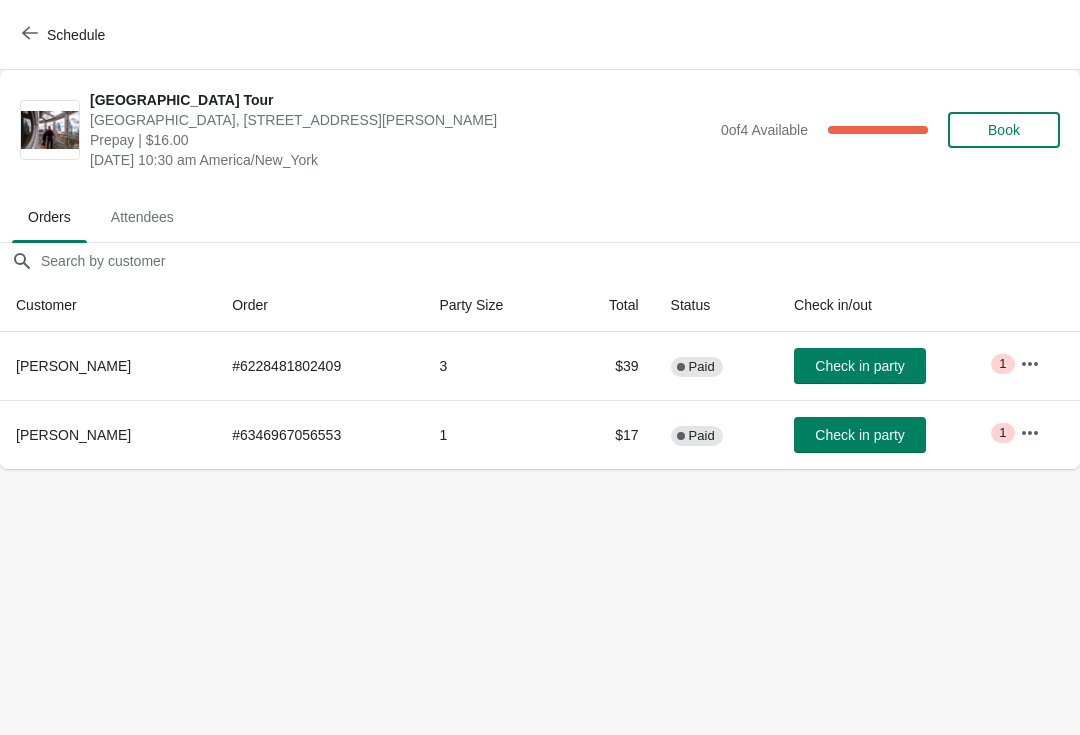 click on "Check in party" at bounding box center (859, 366) 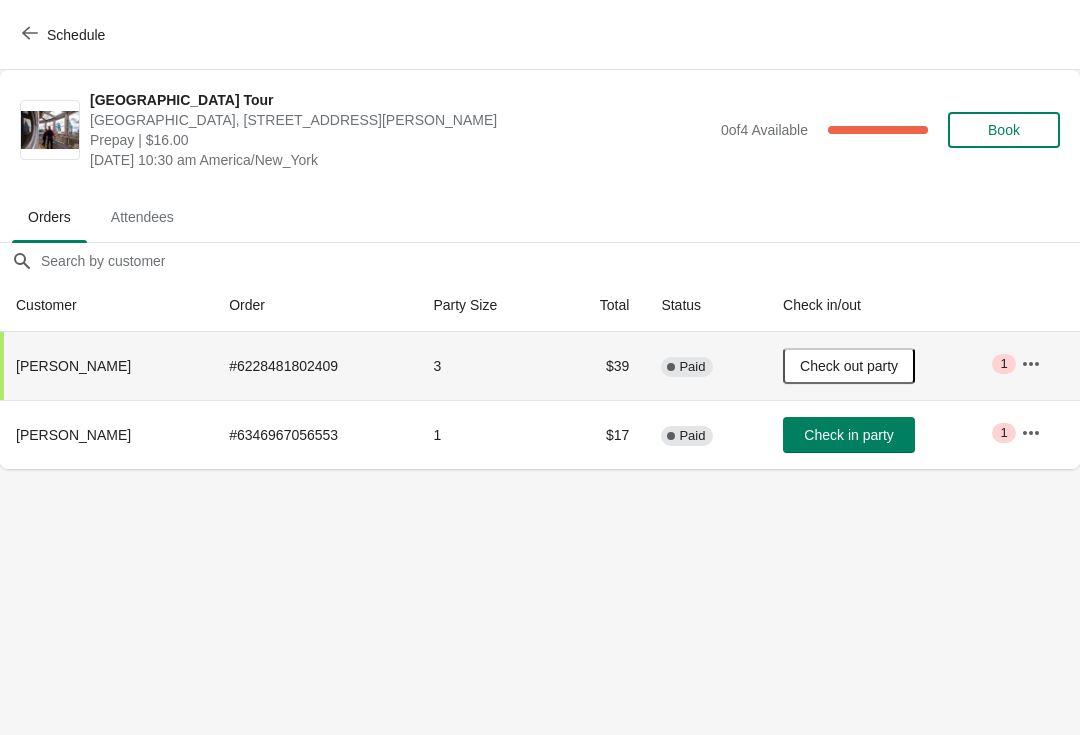 click on "Schedule" at bounding box center (65, 35) 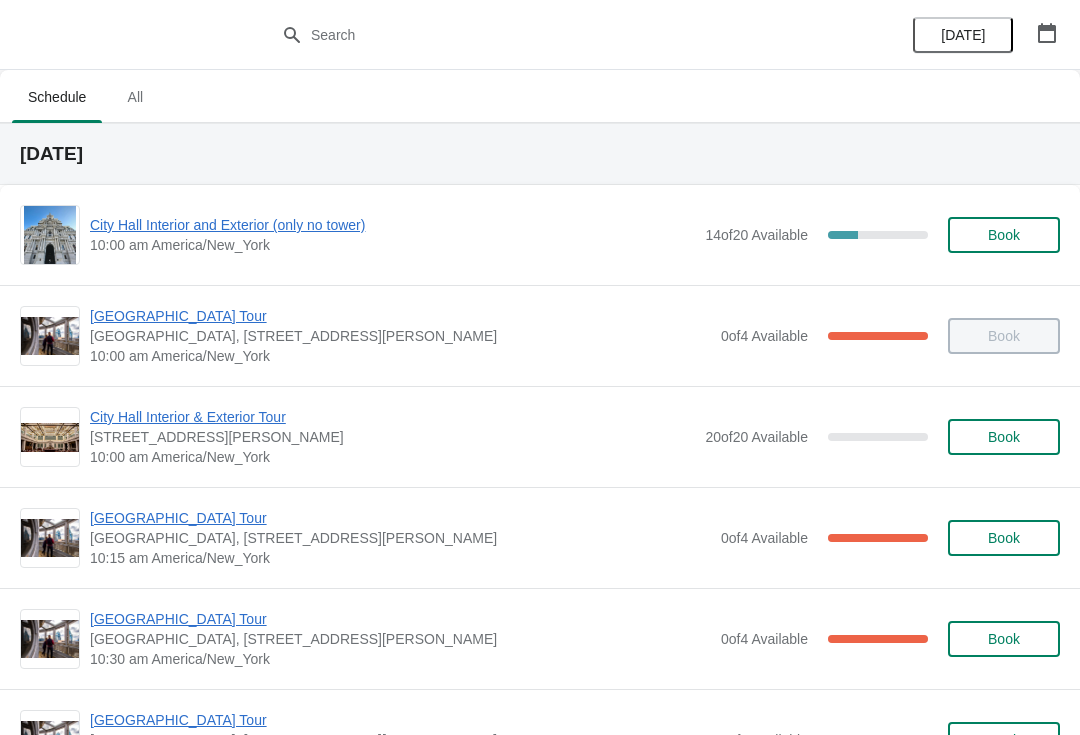 click on "[GEOGRAPHIC_DATA] Tour" at bounding box center (400, 518) 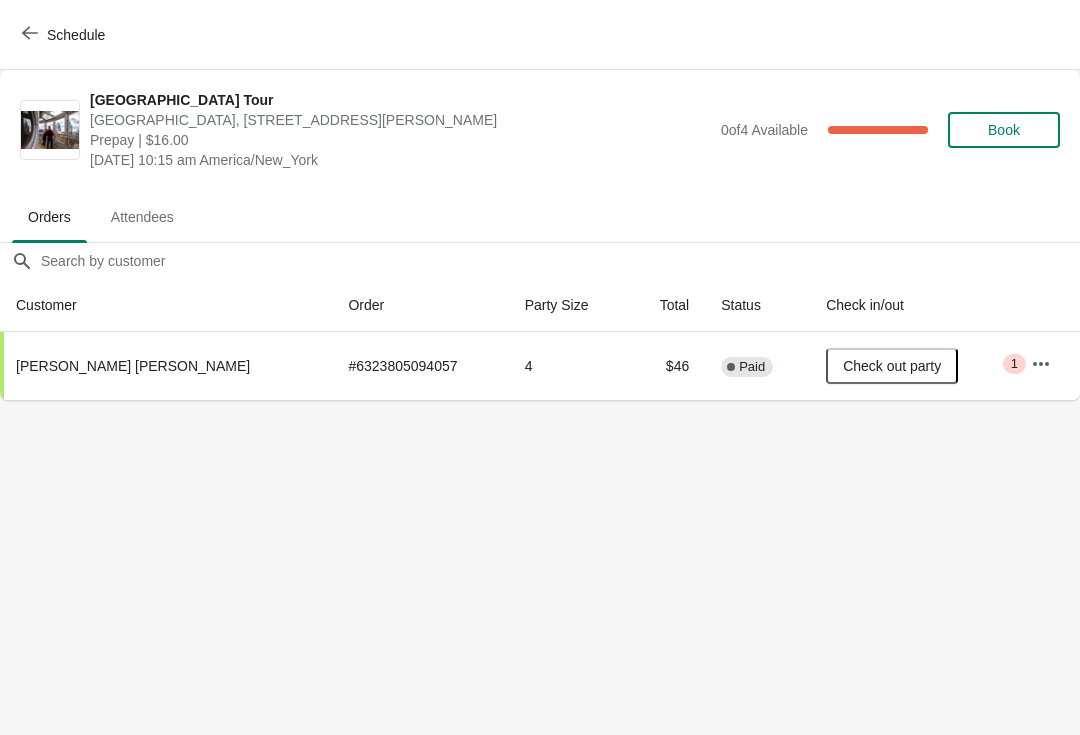click 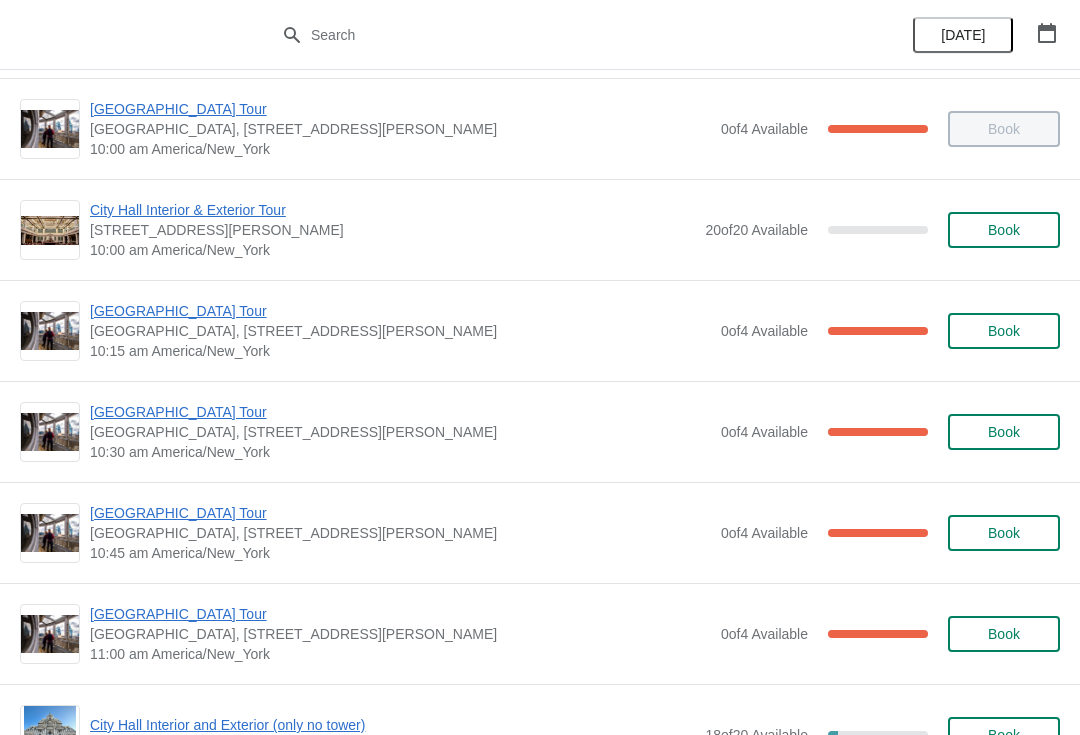 scroll, scrollTop: 289, scrollLeft: 0, axis: vertical 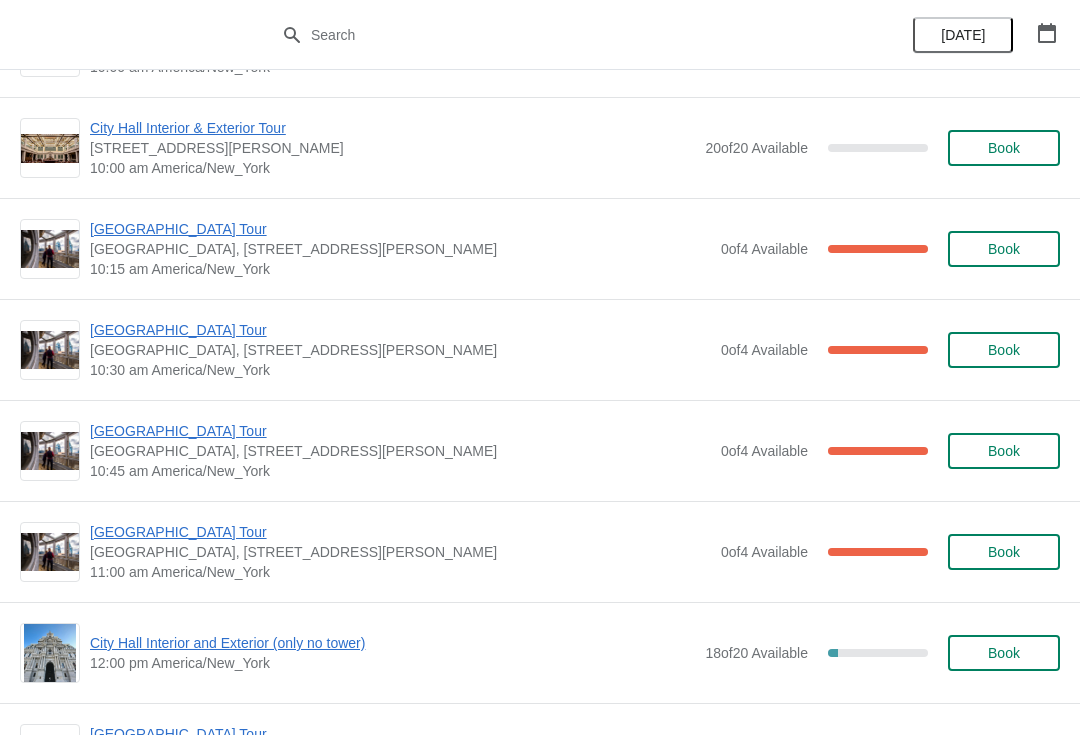 click on "[GEOGRAPHIC_DATA] Tour" at bounding box center [400, 330] 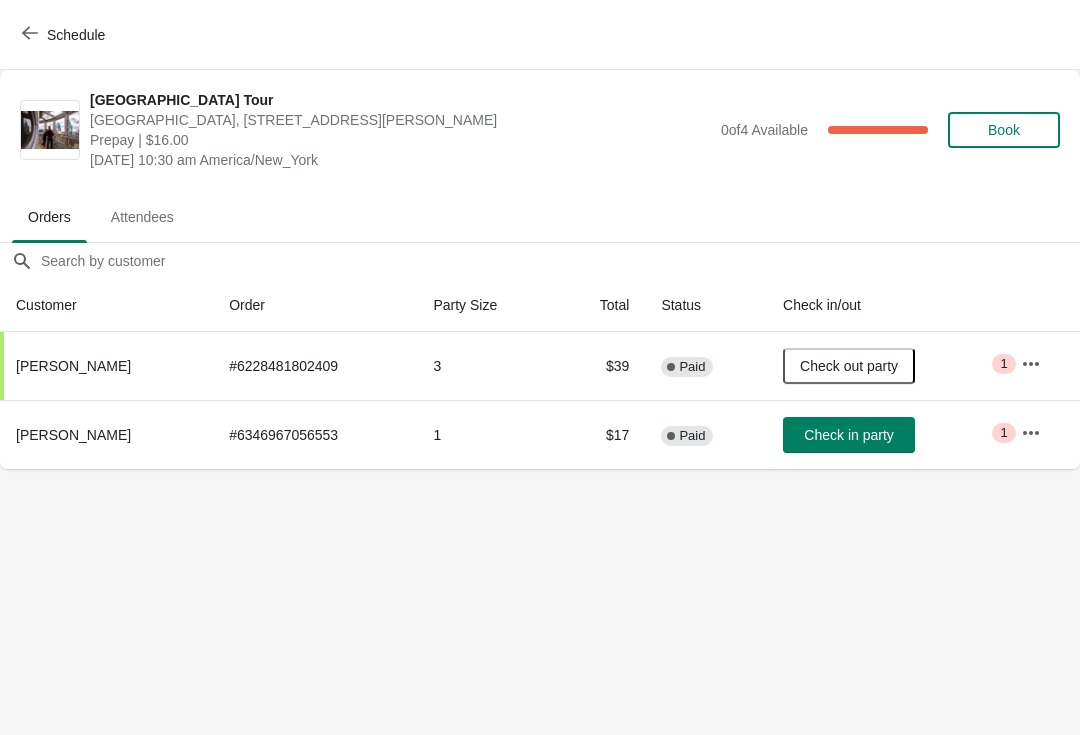 scroll, scrollTop: 0, scrollLeft: 0, axis: both 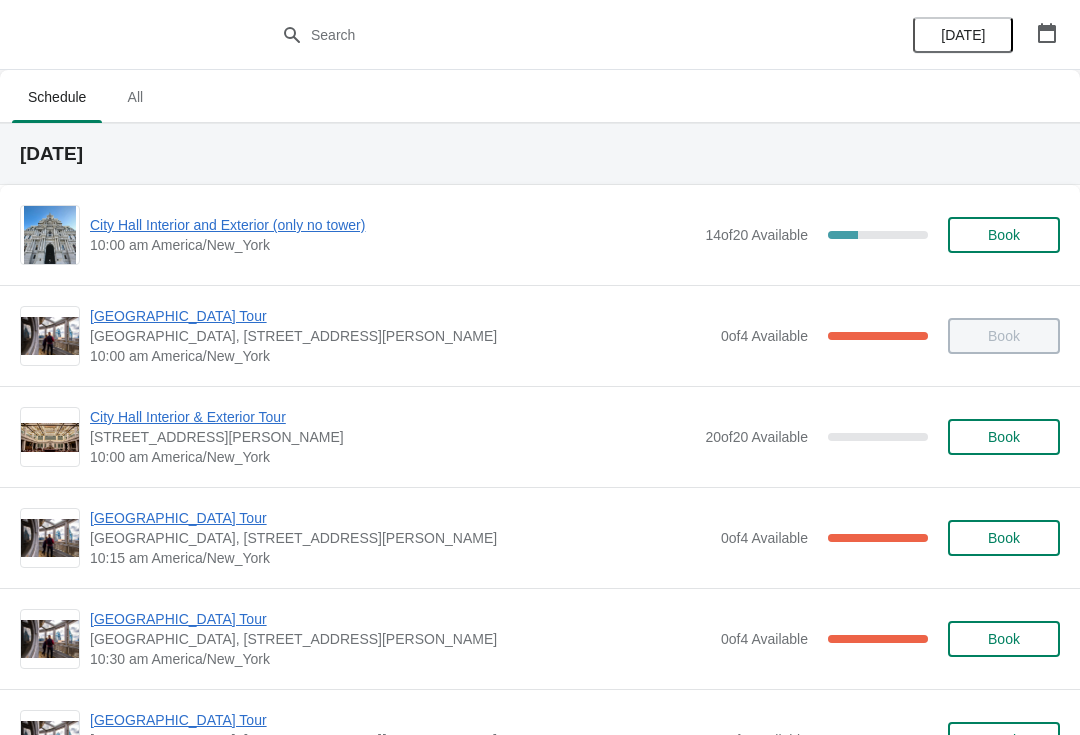 click on "[GEOGRAPHIC_DATA], [STREET_ADDRESS][PERSON_NAME]" at bounding box center [400, 538] 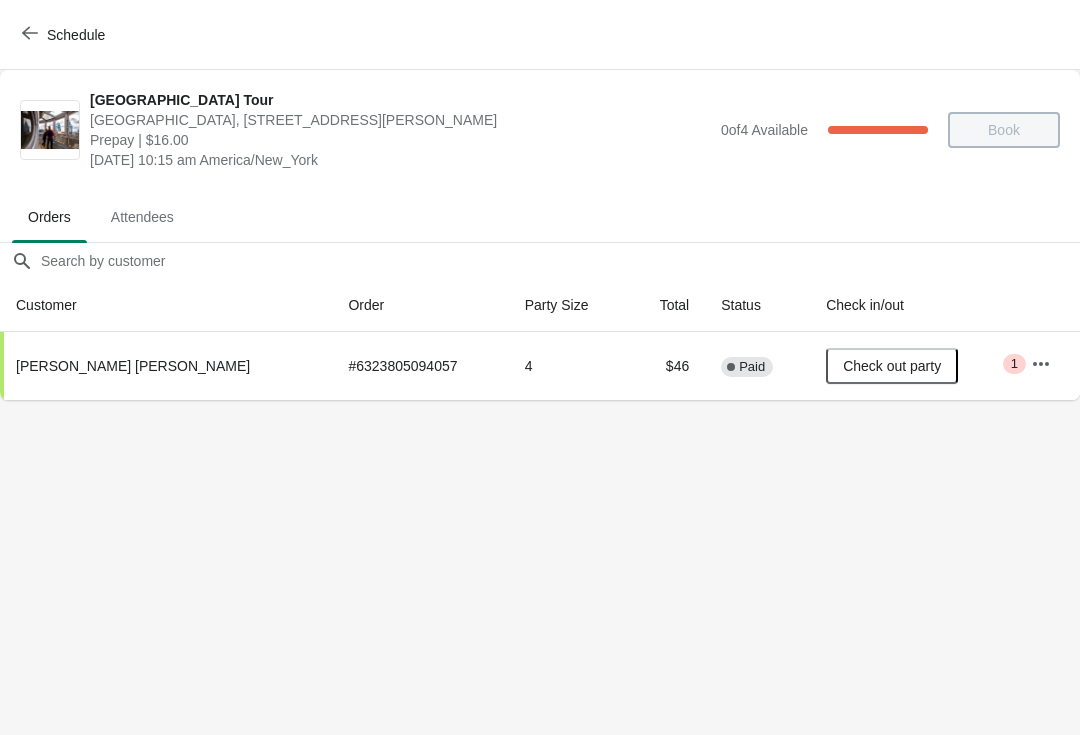 scroll, scrollTop: 0, scrollLeft: 0, axis: both 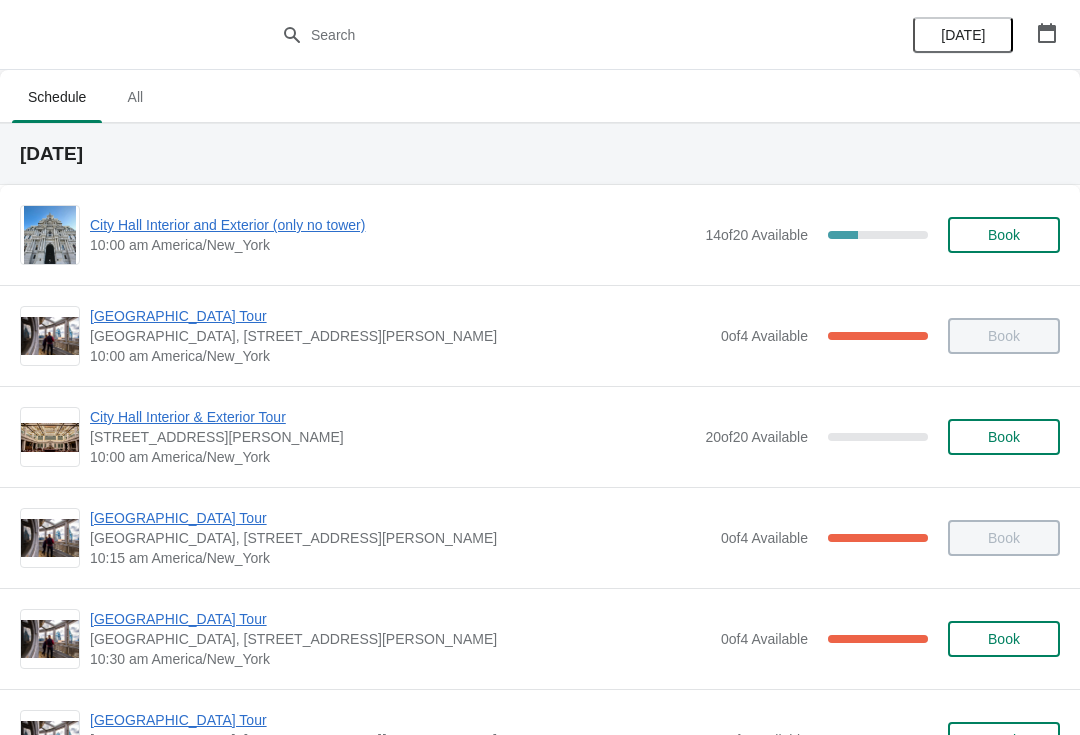 click on "[GEOGRAPHIC_DATA] Tour" at bounding box center [400, 619] 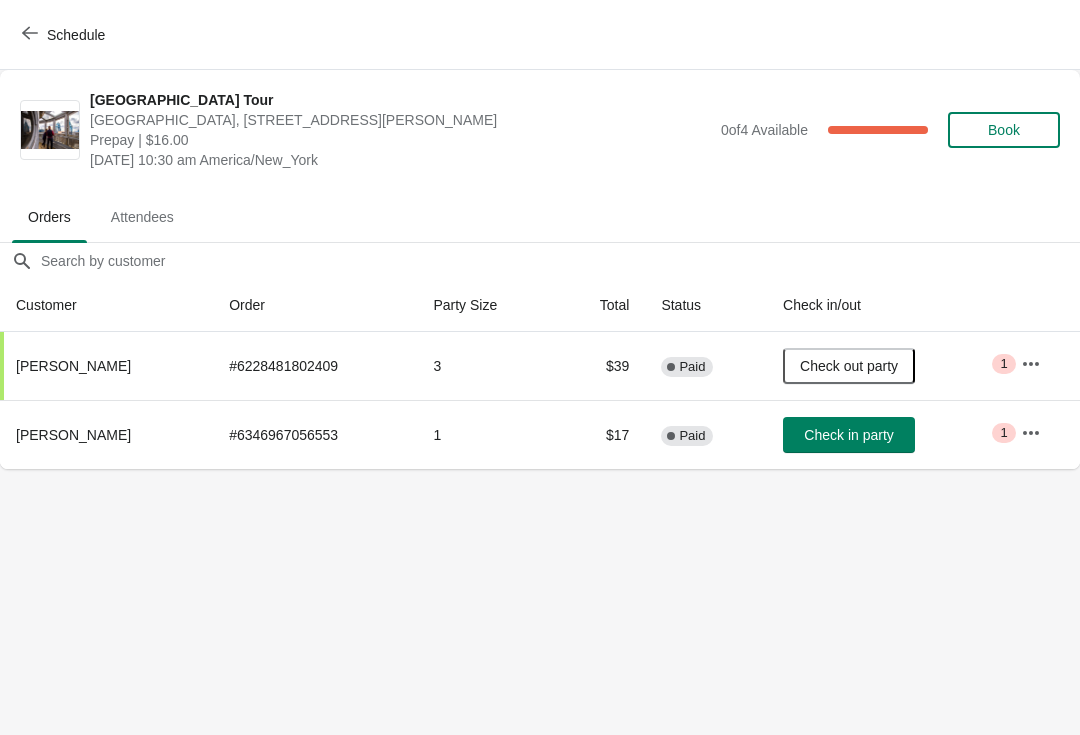 click on "Schedule" at bounding box center [65, 34] 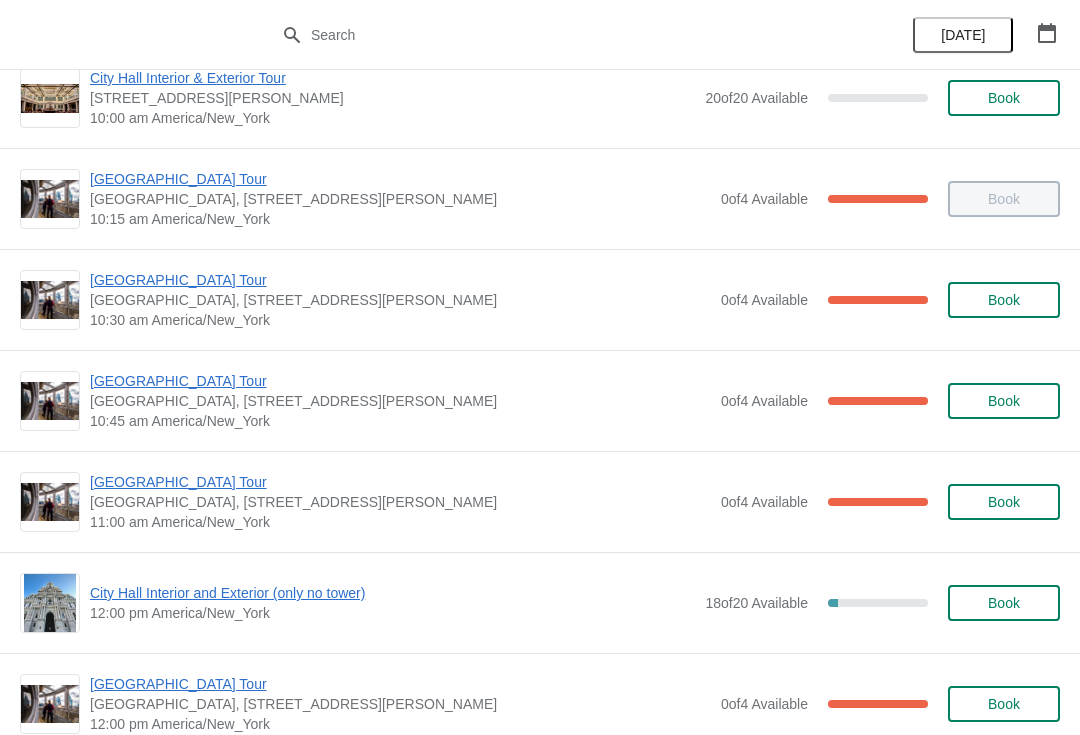 scroll, scrollTop: 314, scrollLeft: 0, axis: vertical 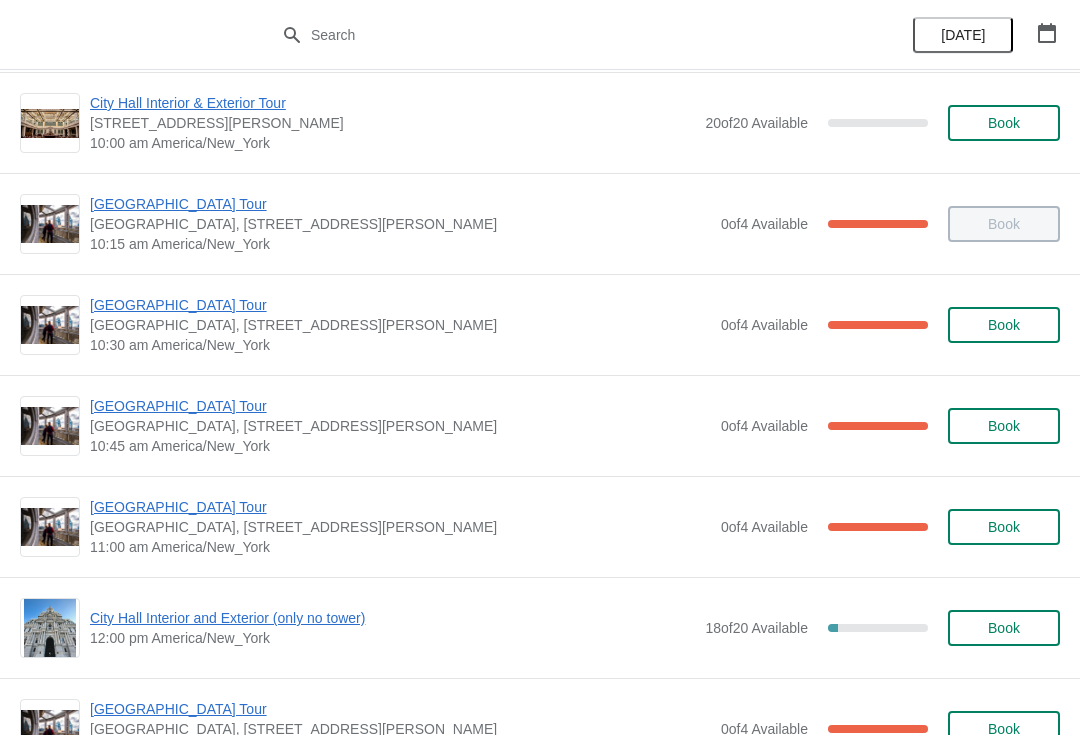 click on "10:45 am America/New_York" at bounding box center (400, 446) 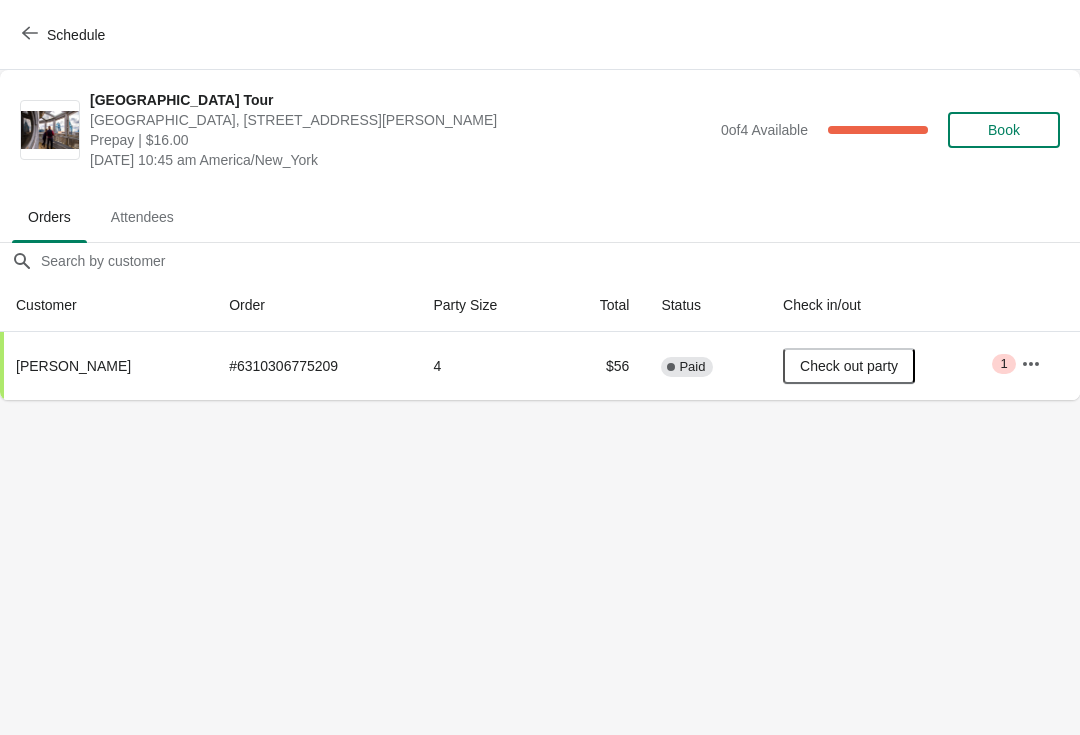 scroll, scrollTop: 0, scrollLeft: 0, axis: both 